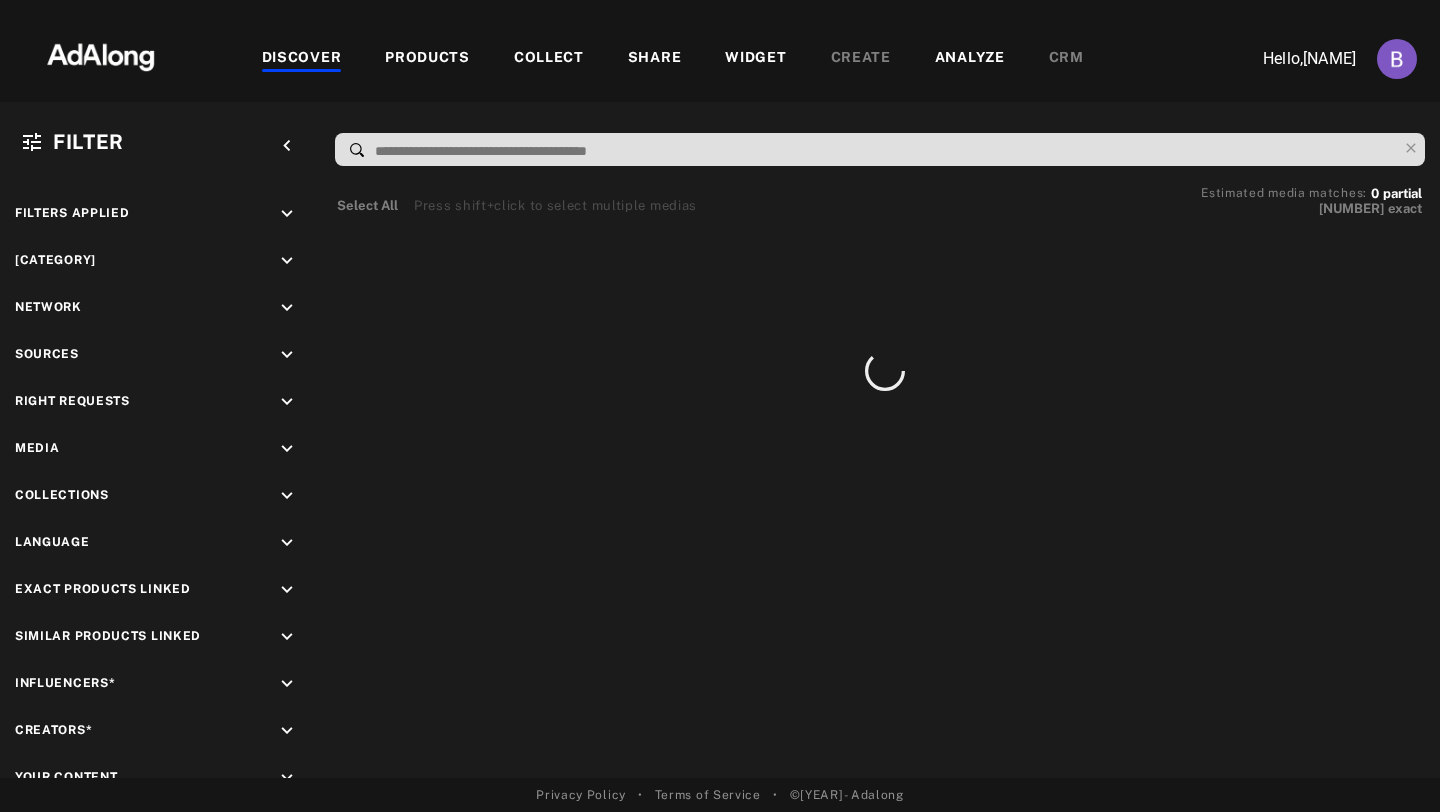 scroll, scrollTop: 0, scrollLeft: 0, axis: both 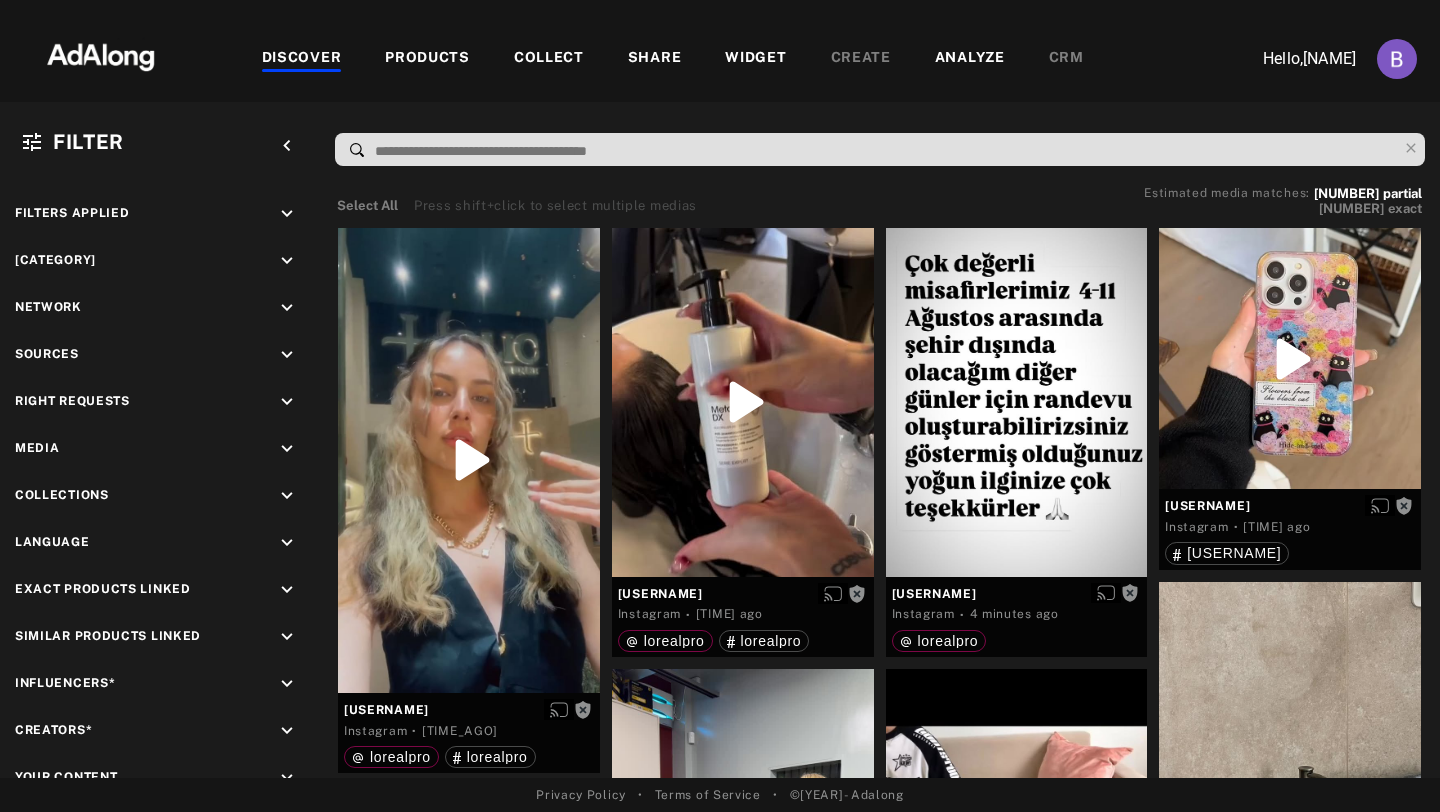 click on "PRODUCTS" at bounding box center [427, 59] 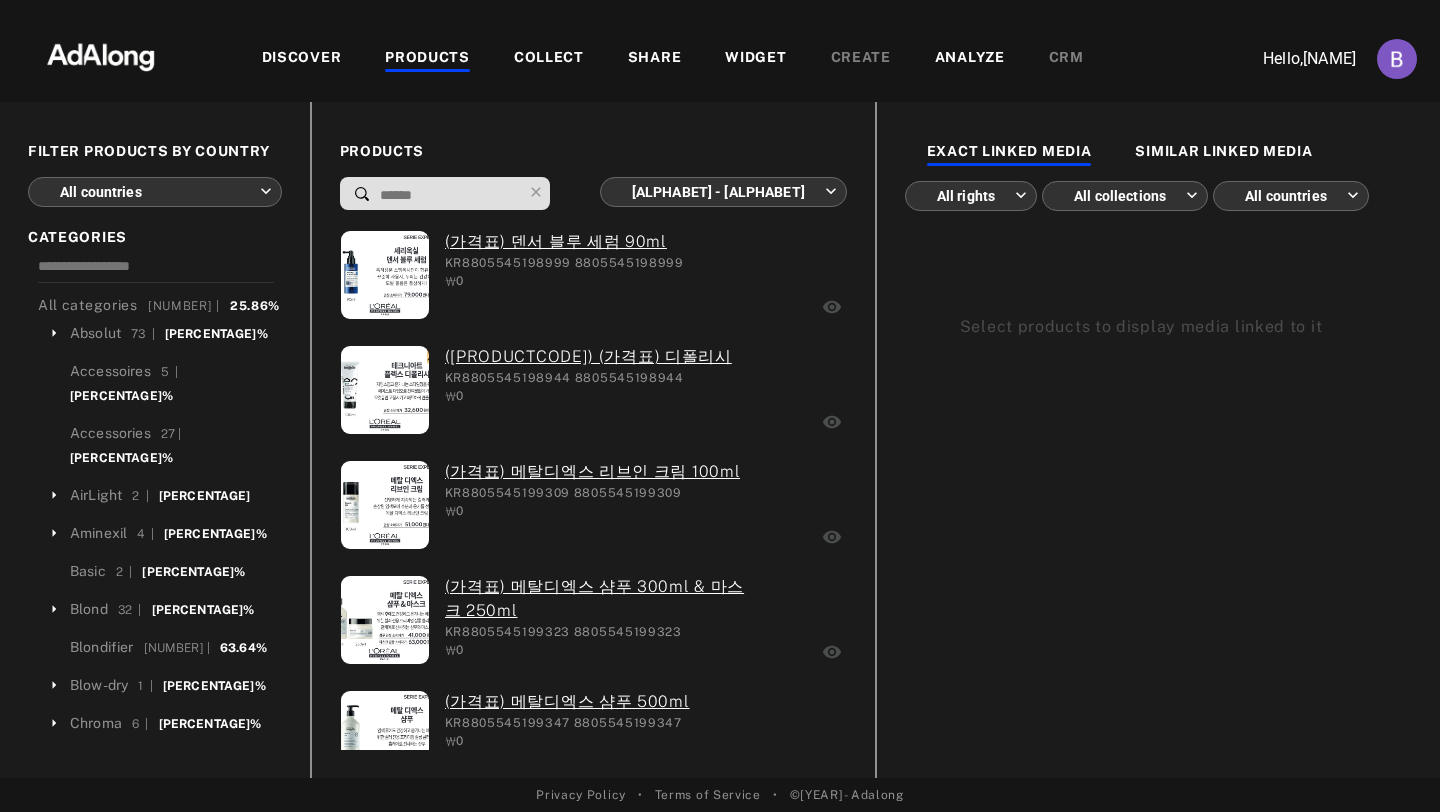 click on "DISCOVER PRODUCTS COLLECT SHARE WIDGET CREATE ANALYZE CRM Hello, [NAME] FILTER PRODUCTS BY COUNTRY All countries *** CATEGORIES All categories 2673 | 25.86% Absolut 73 | 73.33% Accessoires 5 | 0% Accessories 27 | 0% AirLight 2 | 100% Aminexil 4 | 0% Basic 2 | 0% Blond 32 | 44.44% Blondifier 24 | 63.64% Blow-dry 1 | 0% Chroma 6 | 0% Coloración 182 | 0% Cool 16 | 0% Curl 29 | 0% Decoloración 4 | 0% Developers&Oxydants 8 | 0% Dia 552 | 0% Diactivateurs 3 | 0% Divers 1 | 0% Doplňky 8 | 0% Dulcia 12 | 0% Easi-Meche 2 | 0% Efassor 2 | 0% Elnett 2 | 0% Flex 1 | 0% Gift 4 | 0% Grey 2 | 0% Hair 12 | 0% Herramientas 3 | 0% High 9 | 0% Homme 1 | 0% Infinium 4 | 0% Inforcer 10 | 100% L'Oréal 1 | 0% Liss 8 | 0% Luo 5 | 0% Maji 4 | 0% Majiblond 1 | 0% Majicontrast 3 | 0% Majirel 442 | 0% Majirouge 6 | 0%" at bounding box center [720, 406] 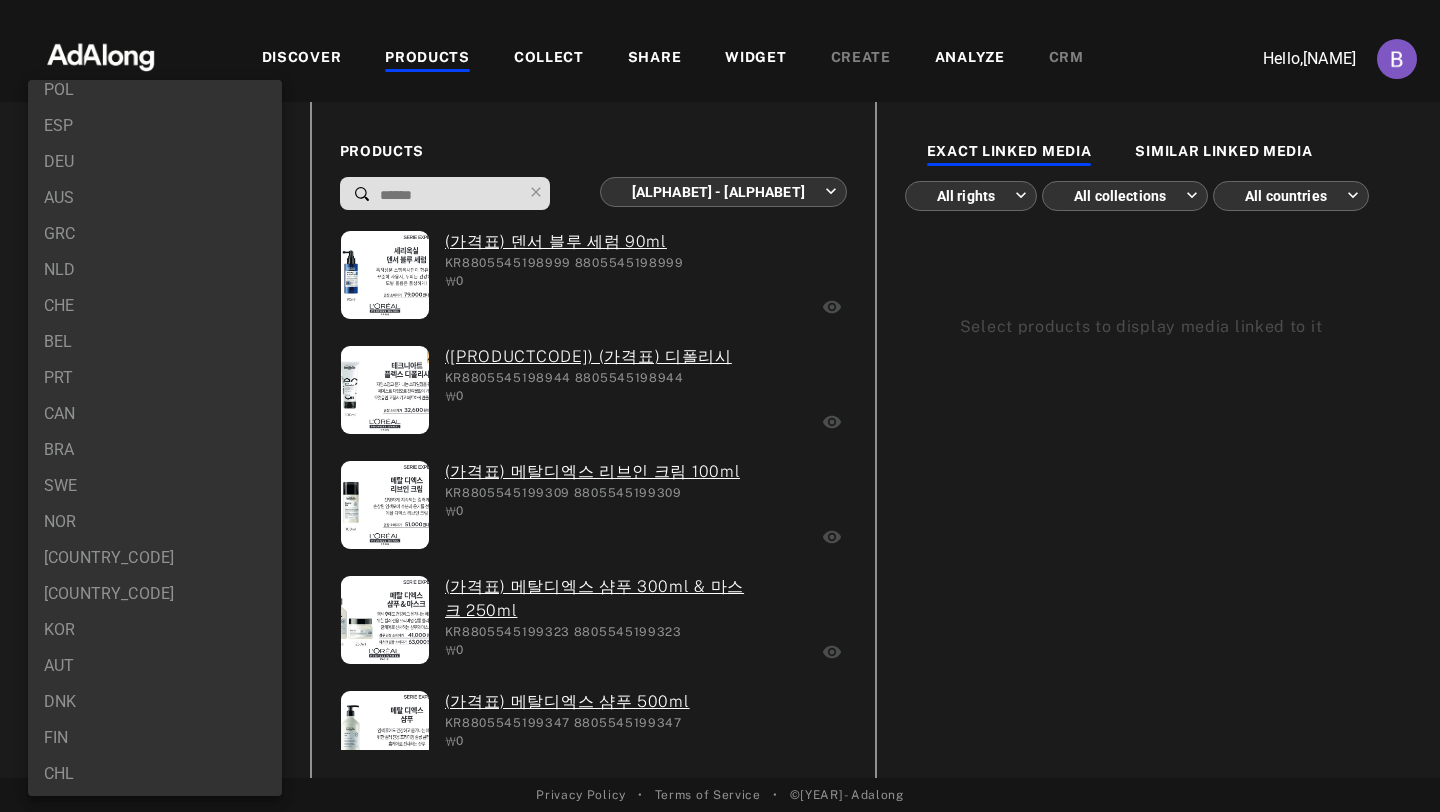 scroll, scrollTop: 194, scrollLeft: 0, axis: vertical 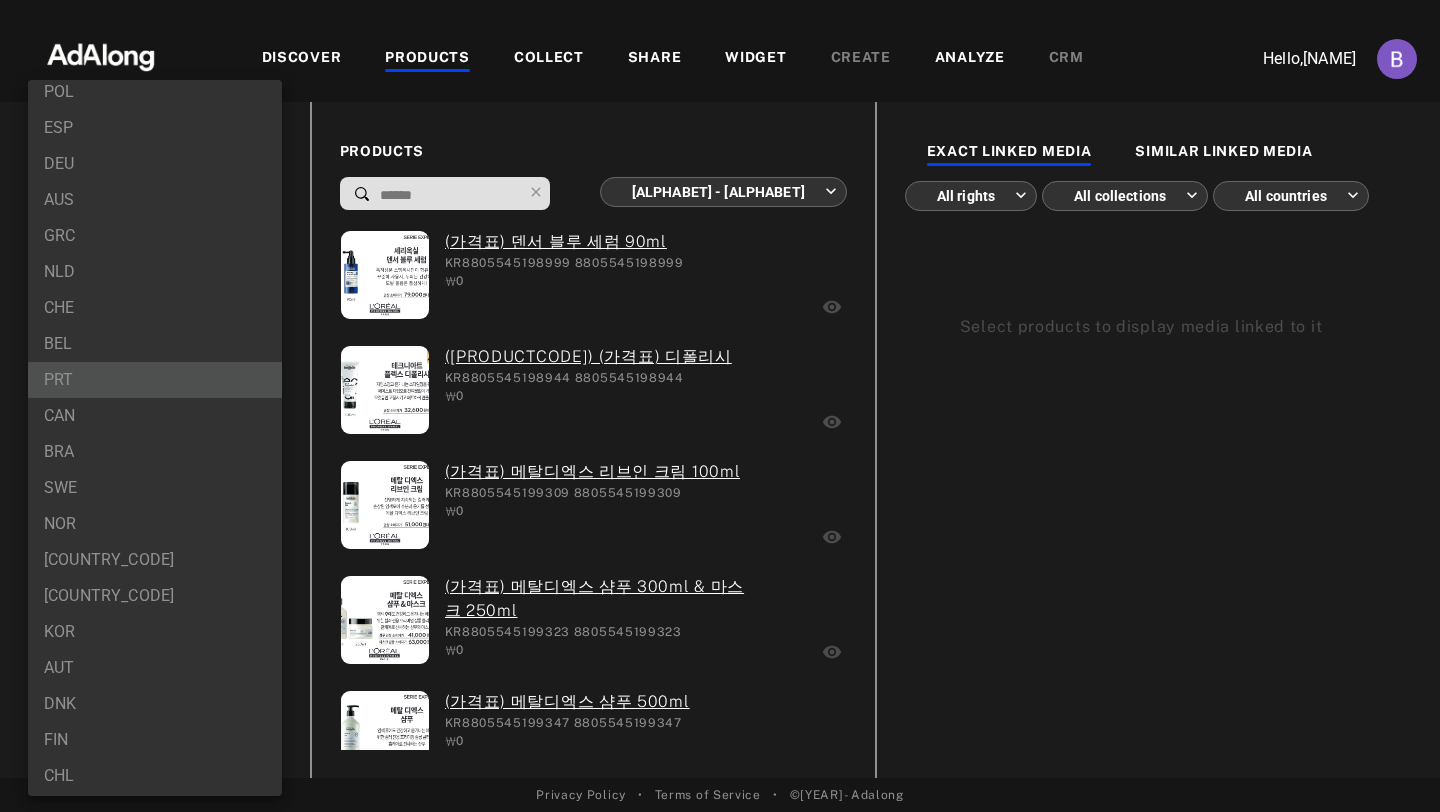 click on "PRT" at bounding box center (155, 380) 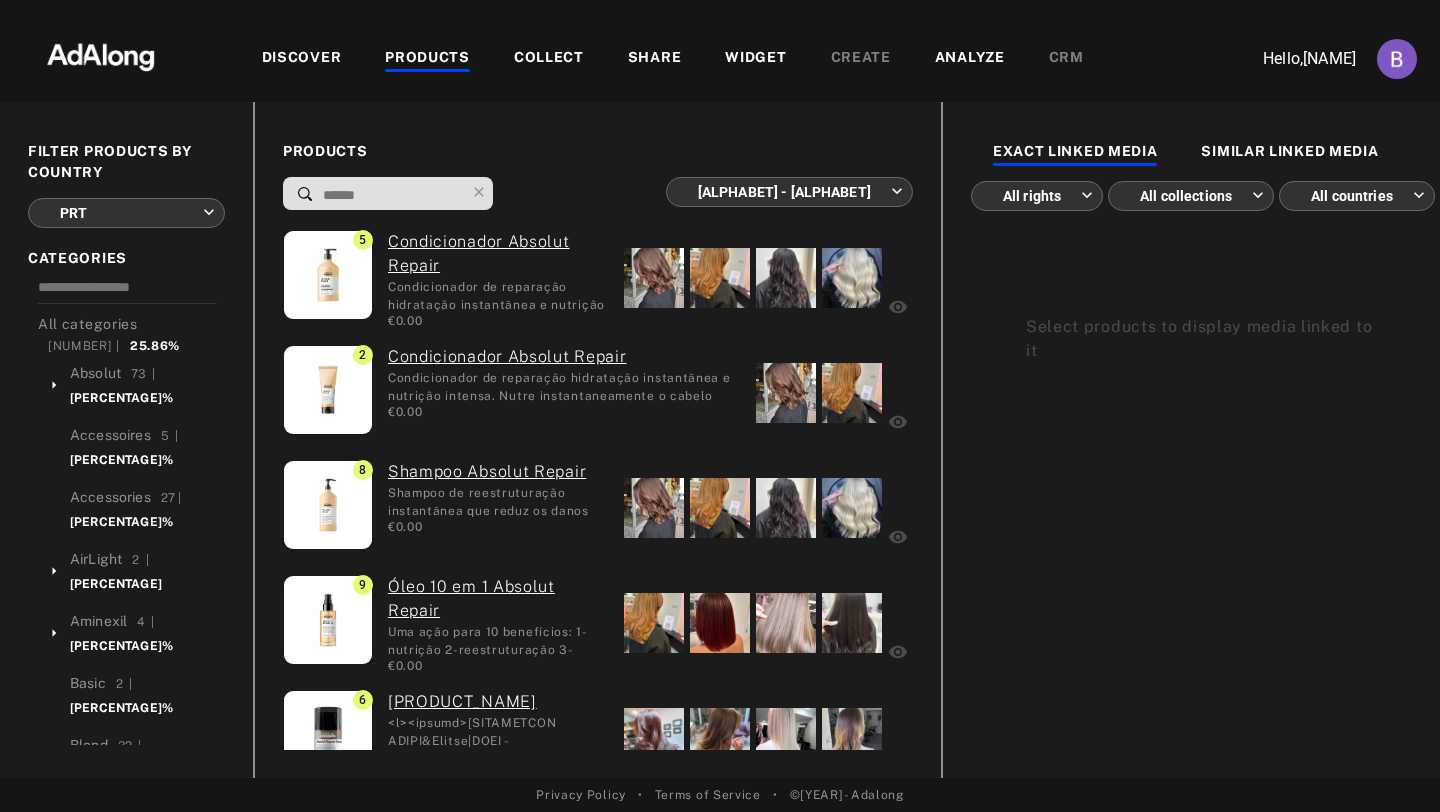 click 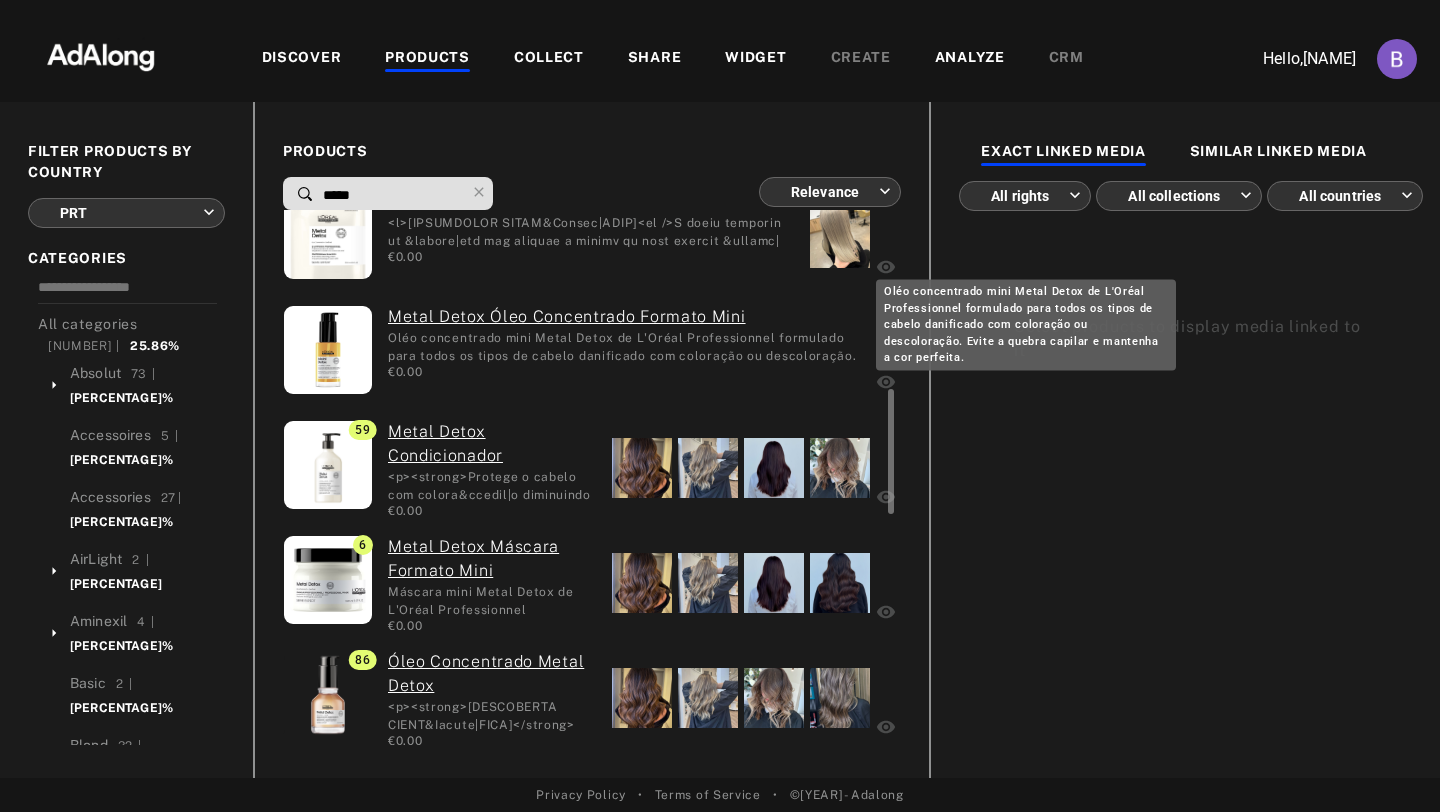 scroll, scrollTop: 551, scrollLeft: 0, axis: vertical 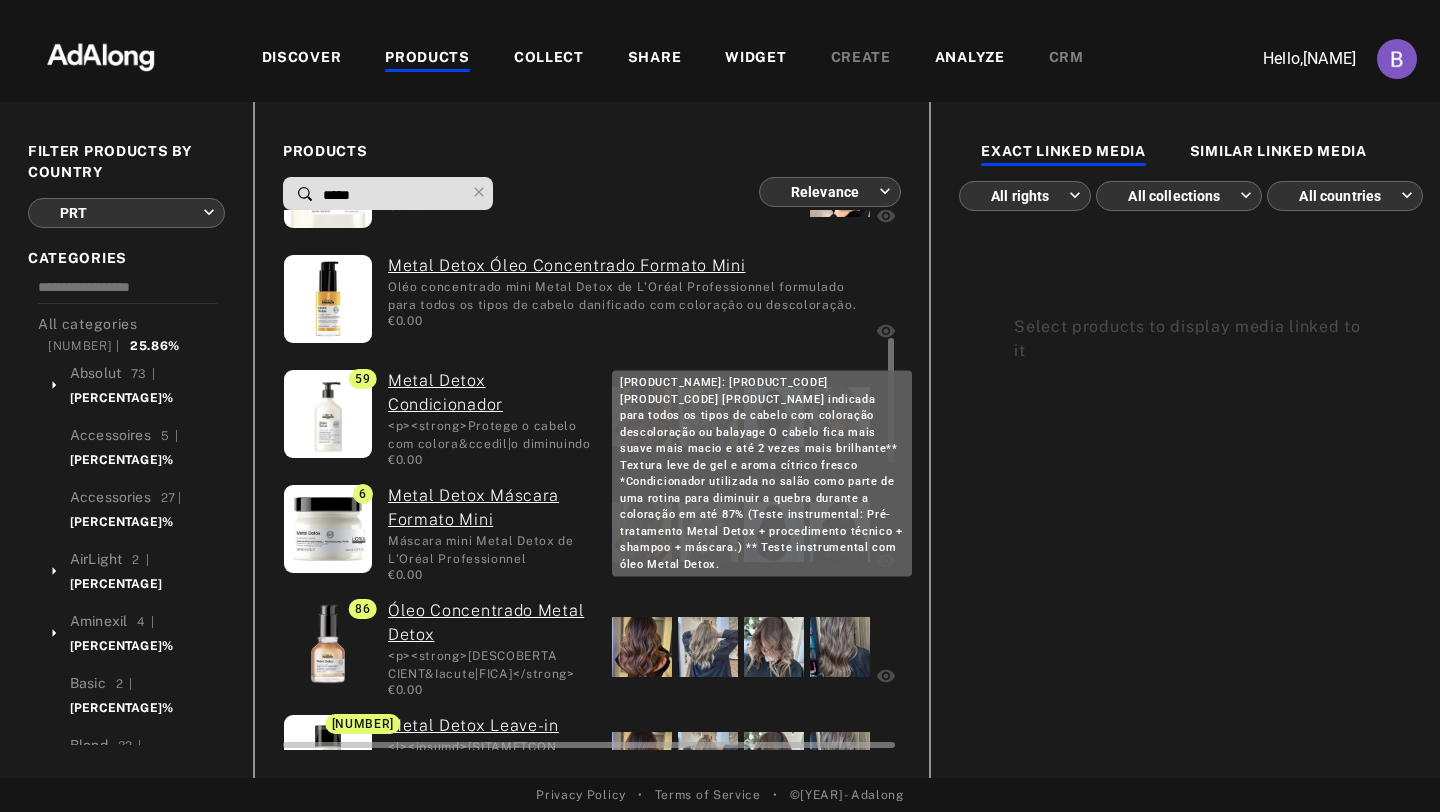 type on "*****" 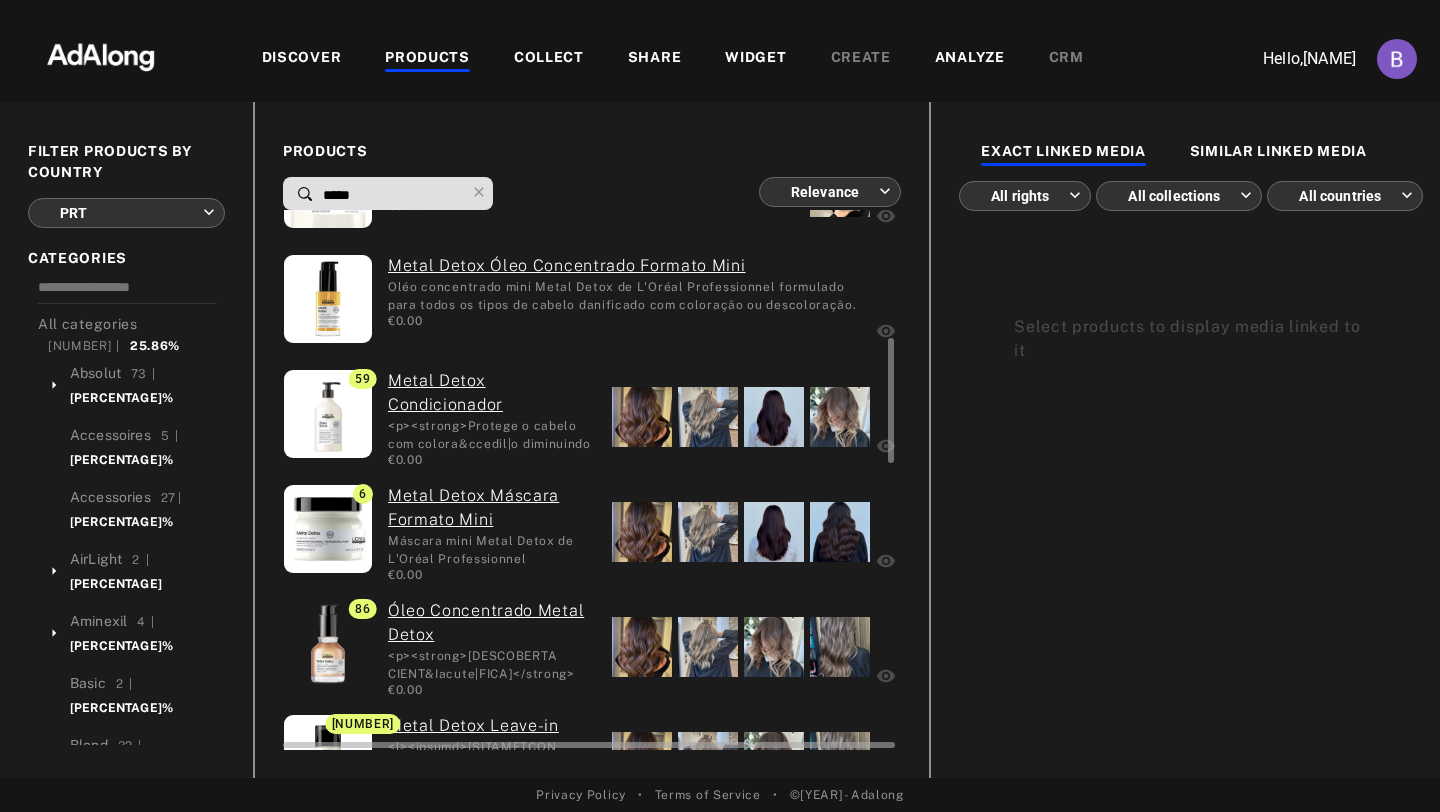 click at bounding box center (840, 417) 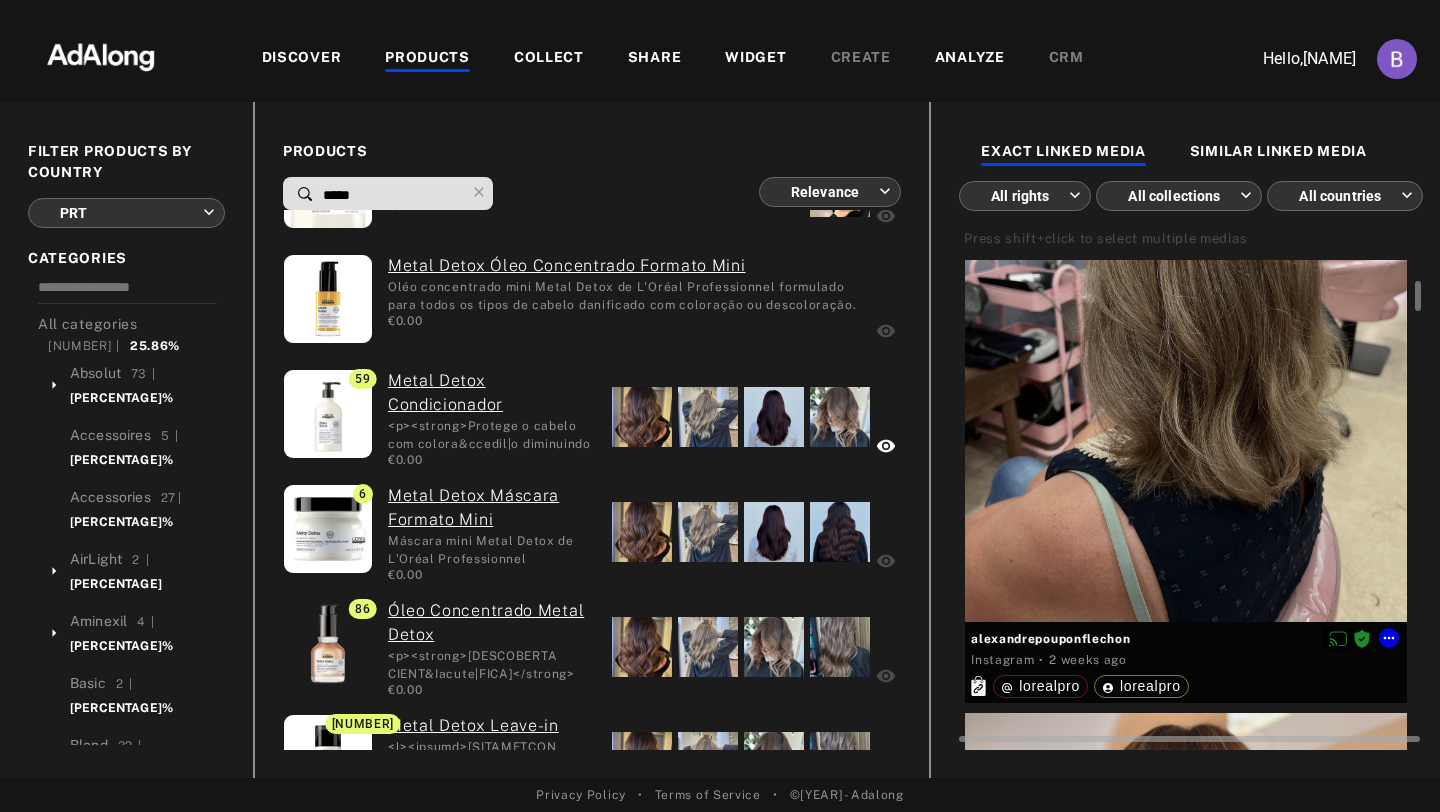 scroll, scrollTop: 662, scrollLeft: 0, axis: vertical 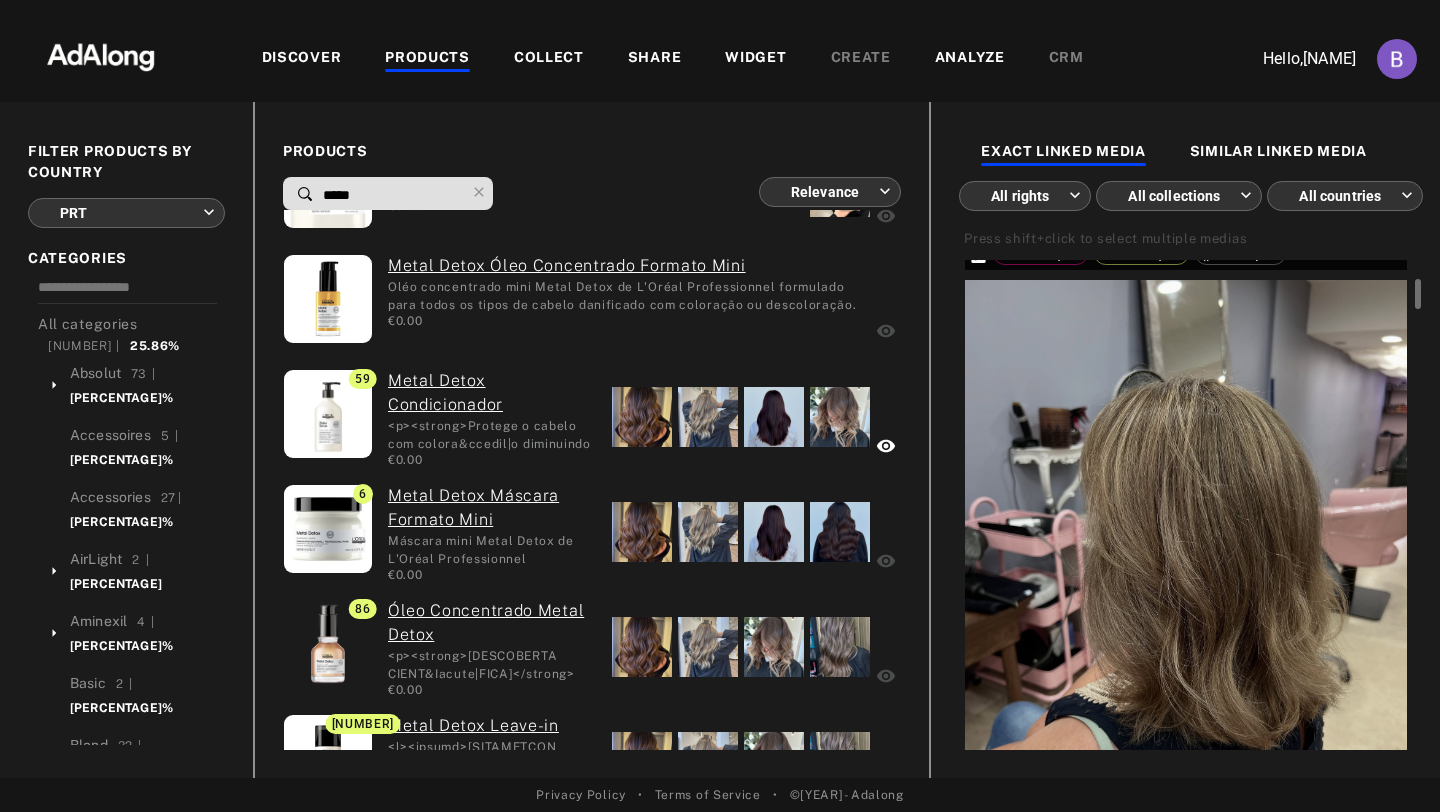 click on "SIMILAR LINKED MEDIA" at bounding box center [1278, 153] 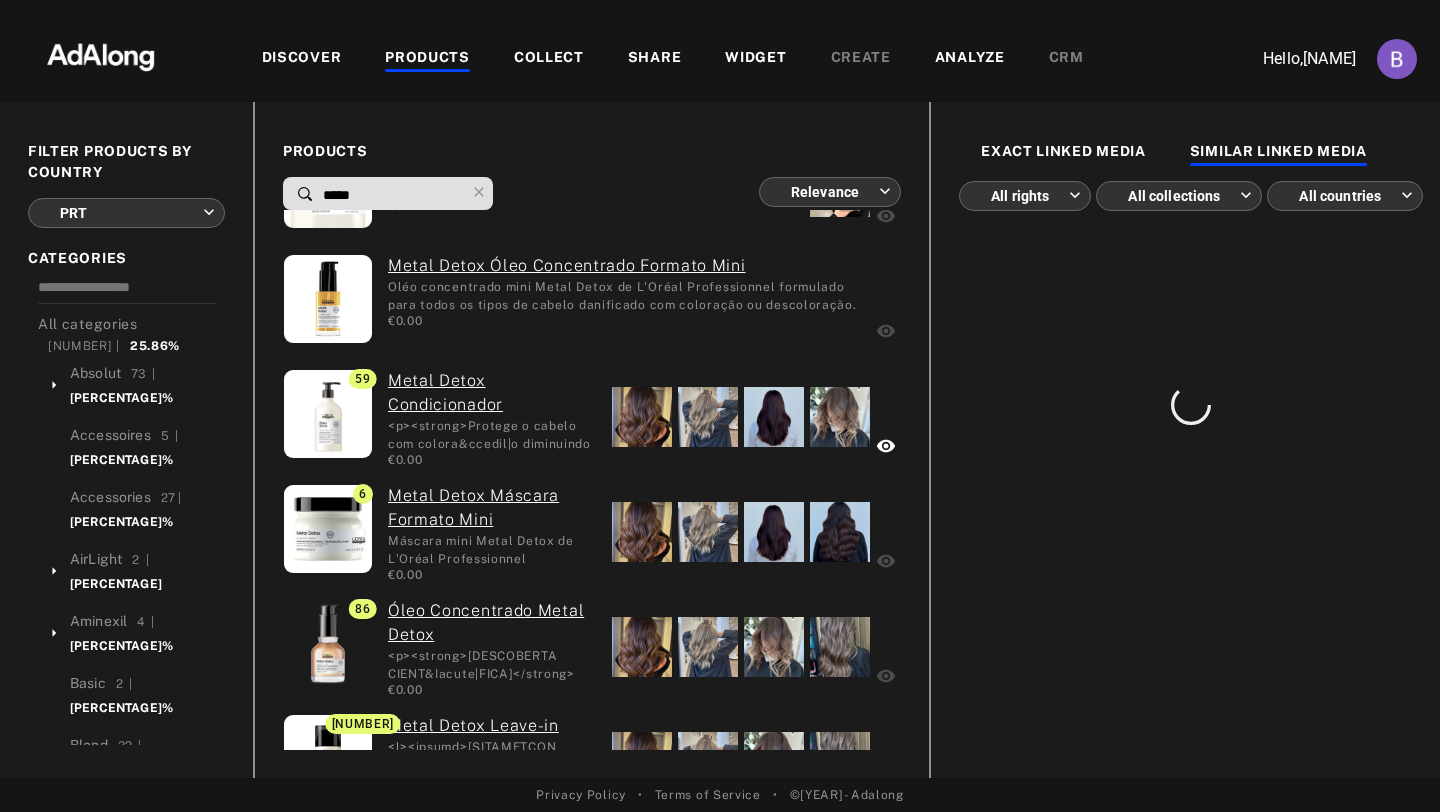 scroll, scrollTop: 0, scrollLeft: 0, axis: both 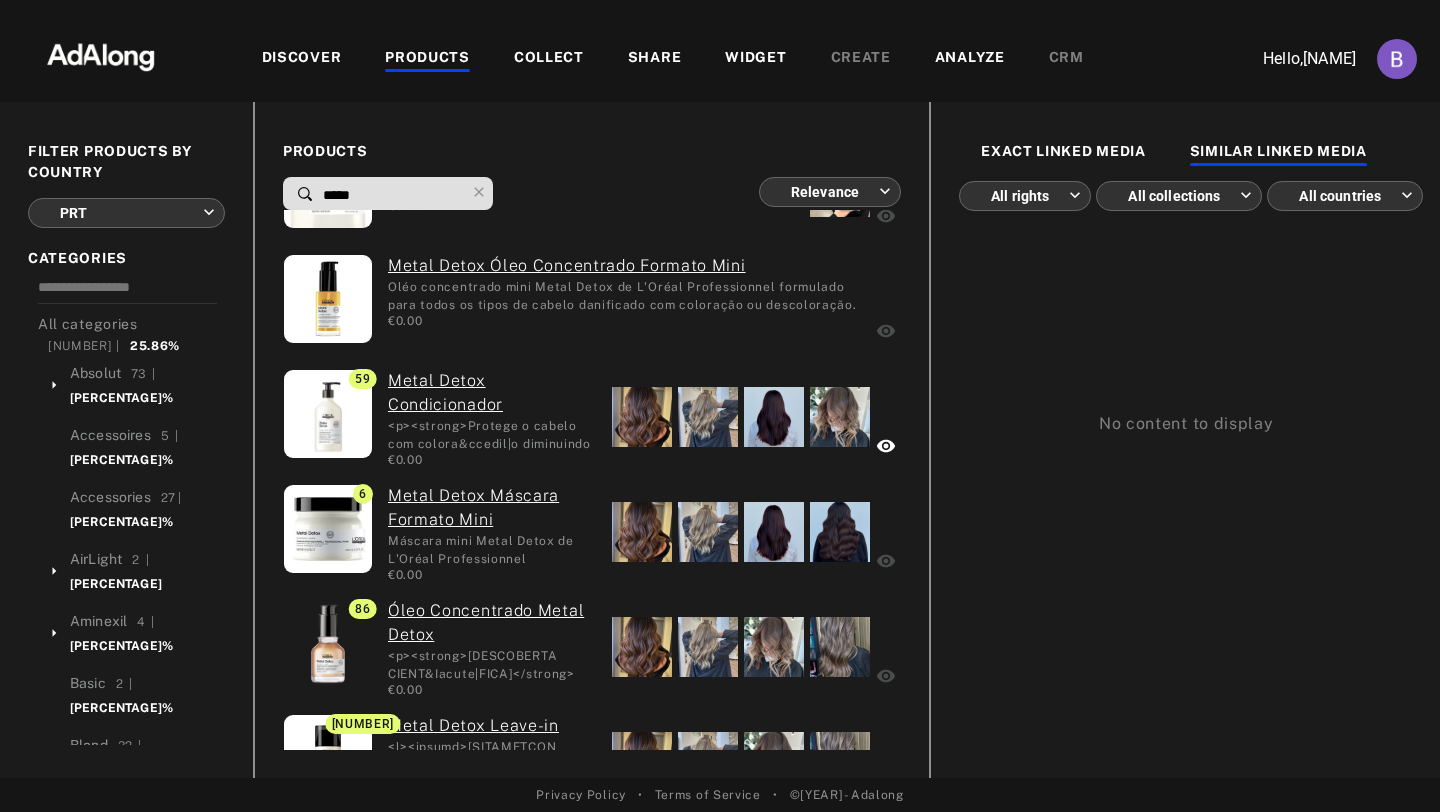 click on "EXACT LINKED MEDIA" at bounding box center [1063, 153] 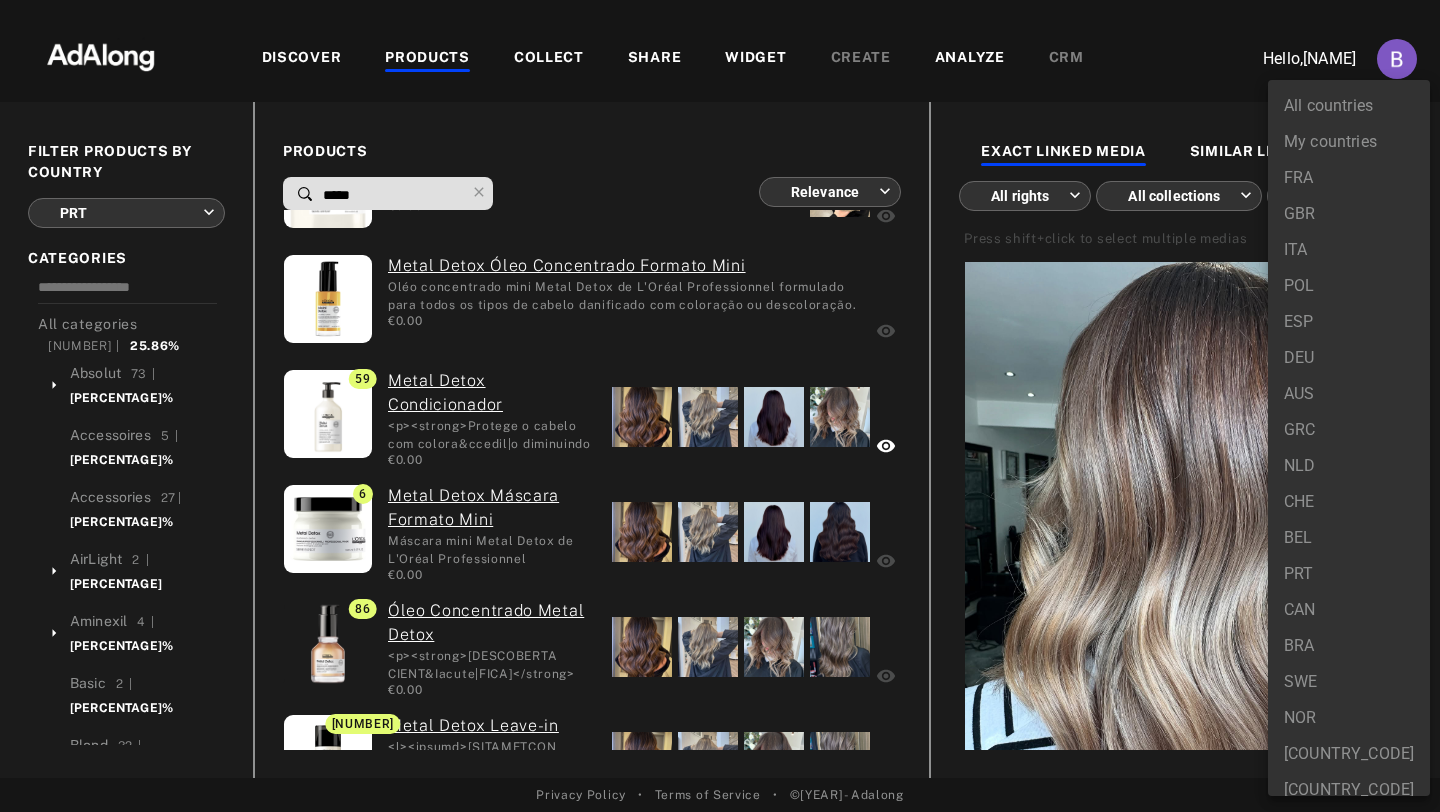 click on "DISCOVER PRODUCTS COLLECT SHARE WIDGET CREATE ANALYZE CRM Hello,  [NAME] FILTER PRODUCTS BY COUNTRY PRT *** ​ CATEGORIES All categories   2673  | 25.86% Absolut   73  | 73.33% Accessoires   5  | 0% Accessories   27  | 0% AirLight   2  | 100% Aminexil   4  | 0% Basic   2  | 0% Blond   32  | 44.44% Blondifier   24  | 63.64% Blow-dry   1  | 0% Chroma   6  | 0% Coloración   182  | 0% Cool   16  | 0% Curl   29  | 0% Decoloración   4  | 0% Developers&Oxydants   8  | 0% Dia   552  | 0% Diactivateurs   3  | 0% Divers   1  | 0% Doplňky   8  | 0% Dulcia   12  | 0% Easi-Meche   2  | 0% Efassor   2  | 0% Elnett   2  | 0% Flex   1  | 0% Gift   4  | 0% Grey   2  | 0% Hair   12  | 0% Herramientas   3  | 0% High   9  | 0% Homme   1  | 0% Infinium   4  | 0% Inforcer   10  | 100% L'Oréal   1  | 0% Liss   8  | 0% Luo   5  | 0% Maji   4  | 0% Majiblond   1  | 0% Majicontrast   3  | 0% Majirel   442  | 0% Majirouge   6  | 0% Material 0" at bounding box center [720, 406] 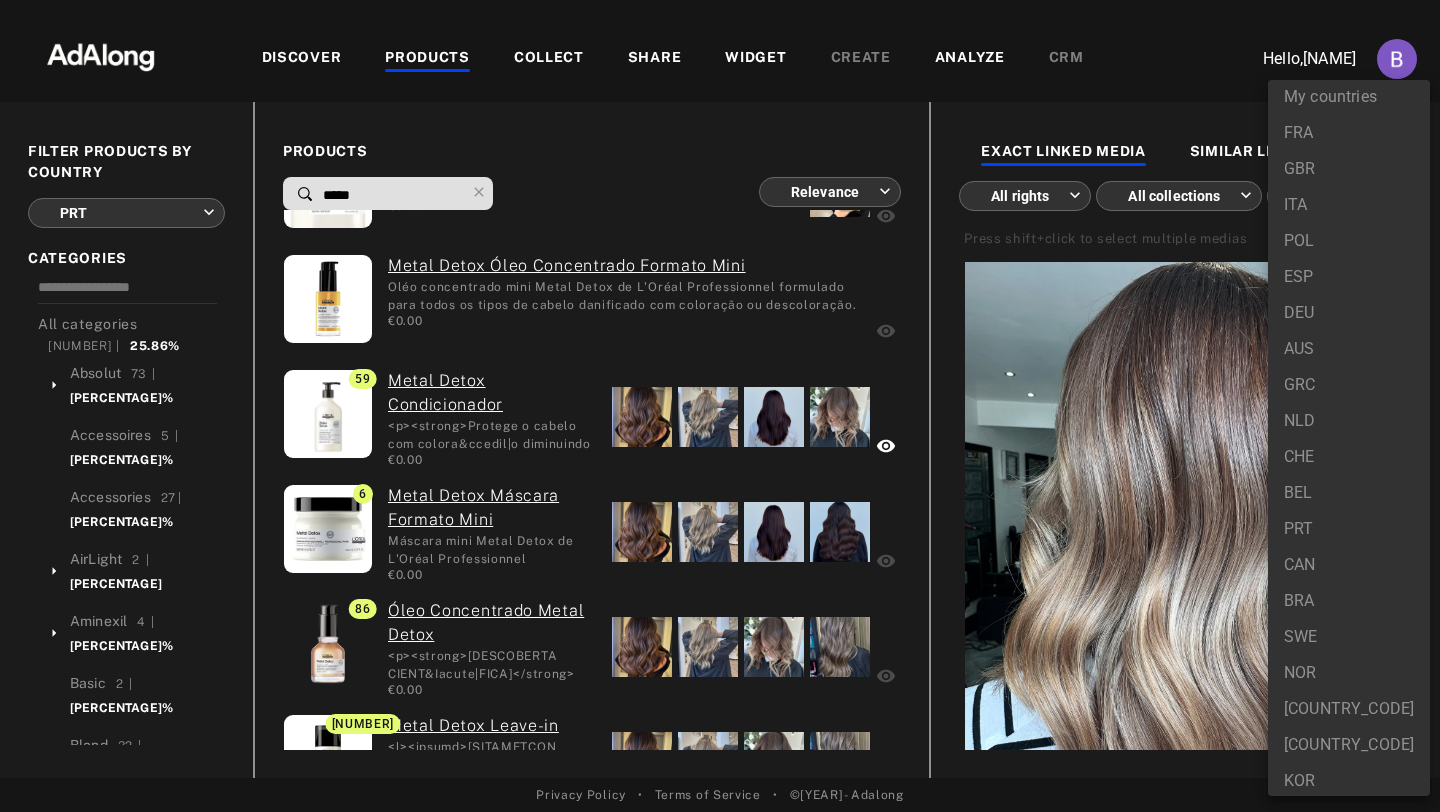 scroll, scrollTop: 46, scrollLeft: 0, axis: vertical 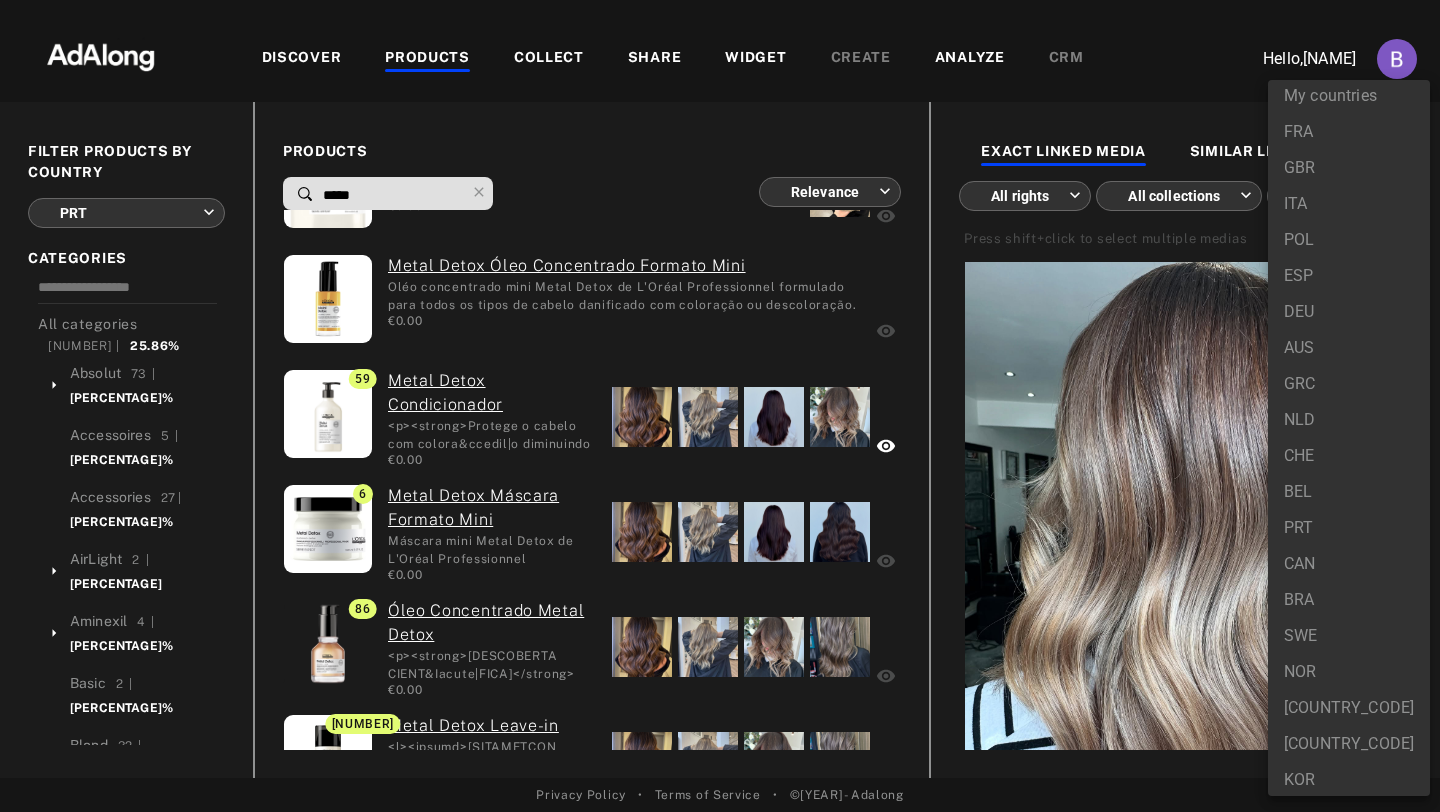 click on "PRT" at bounding box center (1349, 528) 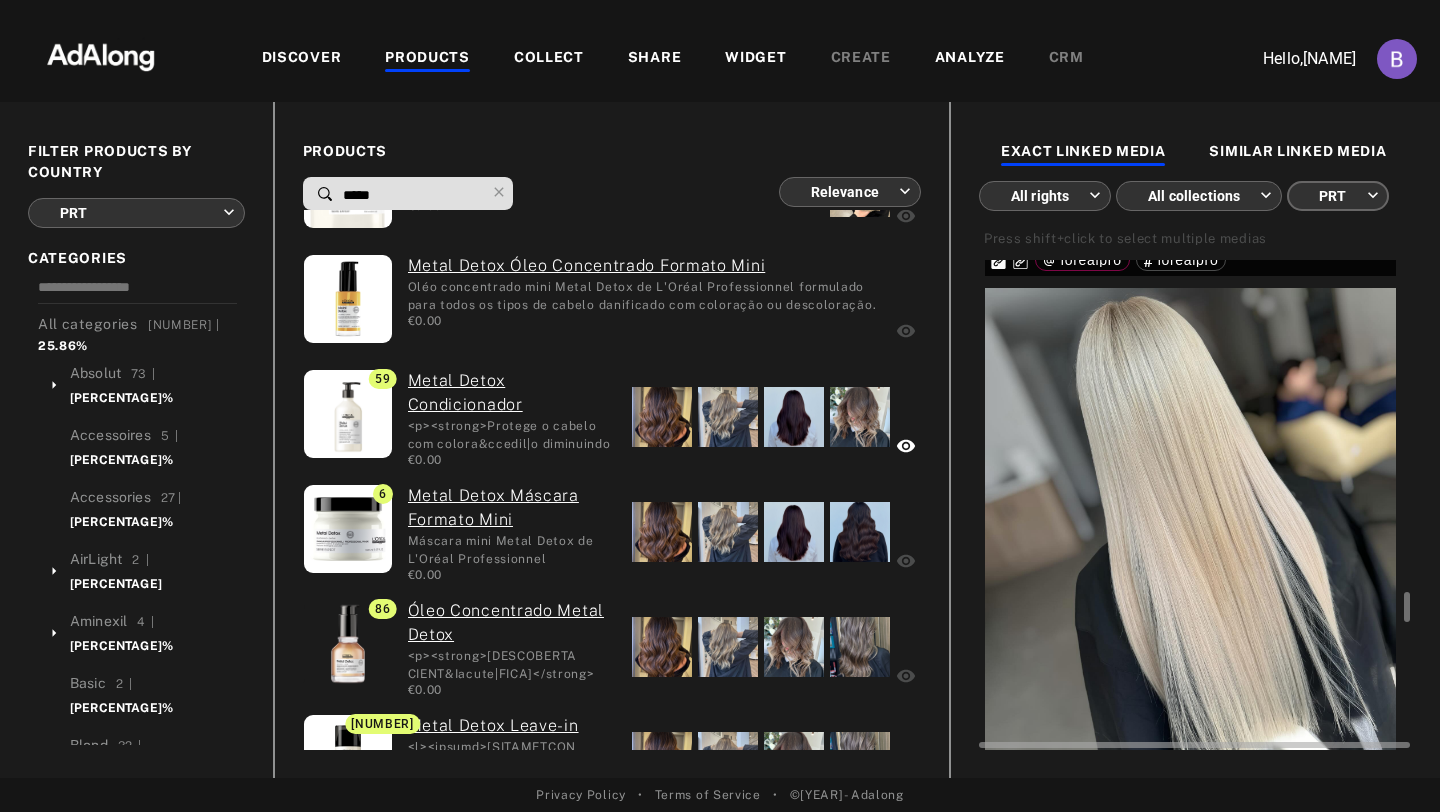 scroll, scrollTop: 20244, scrollLeft: 0, axis: vertical 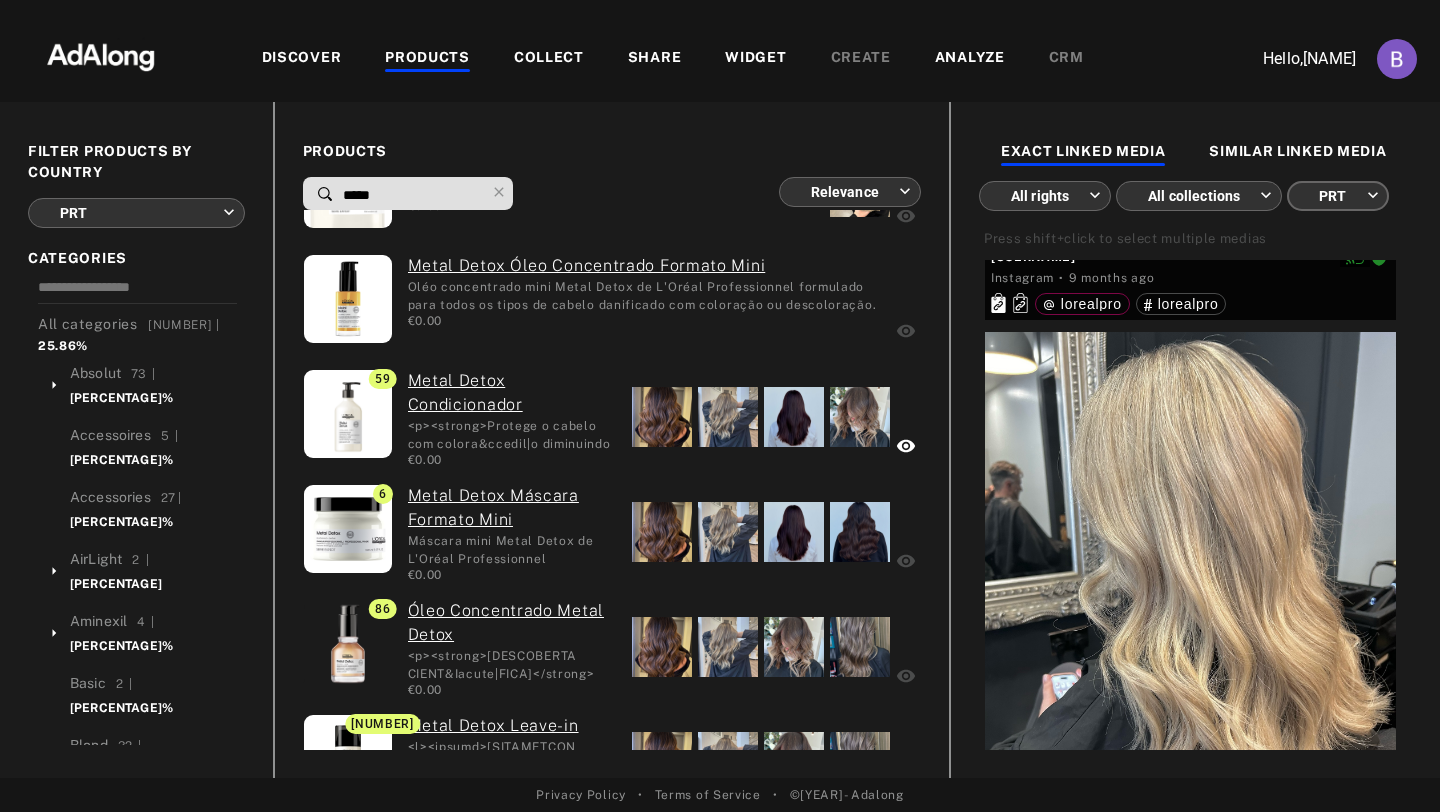 click on "DISCOVER PRODUCTS COLLECT SHARE WIDGET CREATE ANALYZE CRM Hello,  [NAME] FILTER PRODUCTS BY COUNTRY PRT *** ​ CATEGORIES All categories   2673  | 25.86% Absolut   73  | 73.33% Accessoires   5  | 0% Accessories   27  | 0% AirLight   2  | 100% Aminexil   4  | 0% Basic   2  | 0% Blond   32  | 44.44% Blondifier   24  | 63.64% Blow-dry   1  | 0% Chroma   6  | 0% Coloración   182  | 0% Cool   16  | 0% Curl   29  | 0% Decoloración   4  | 0% Developers&Oxydants   8  | 0% Dia   552  | 0% Diactivateurs   3  | 0% Divers   1  | 0% Doplňky   8  | 0% Dulcia   12  | 0% Easi-Meche   2  | 0% Efassor   2  | 0% Elnett   2  | 0% Flex   1  | 0% Gift   4  | 0% Grey   2  | 0% Hair   12  | 0% Herramientas   3  | 0% High   9  | 0% Homme   1  | 0% Infinium   4  | 0% Inforcer   10  | 100% L'Oréal   1  | 0% Liss   8  | 0% Luo   5  | 0% Maji   4  | 0% Majiblond   1  | 0% Majicontrast   3  | 0% Majirel   442  | 0% Majirouge   6  | 0% Material 0" at bounding box center (720, 406) 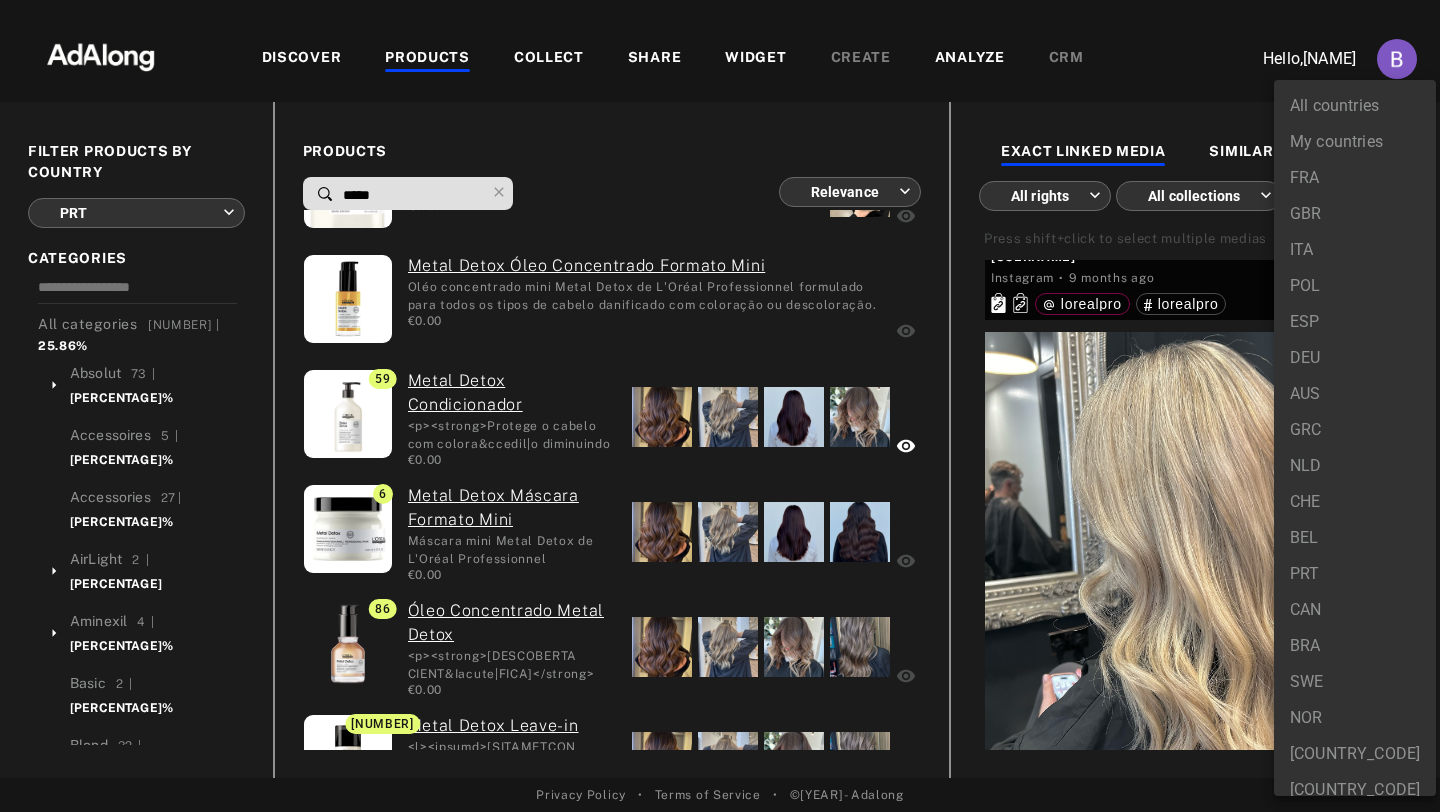 click at bounding box center (720, 406) 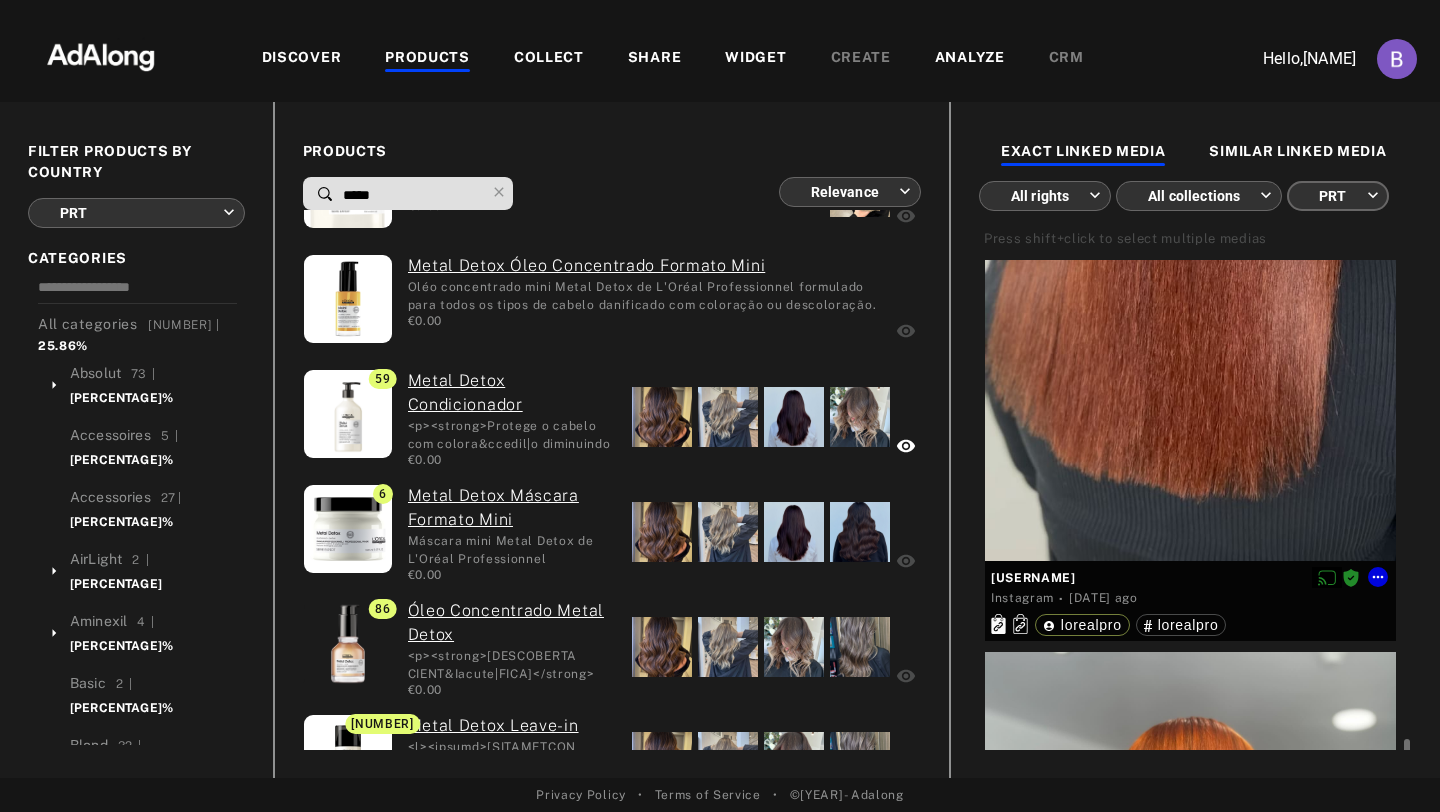 scroll, scrollTop: 22914, scrollLeft: 0, axis: vertical 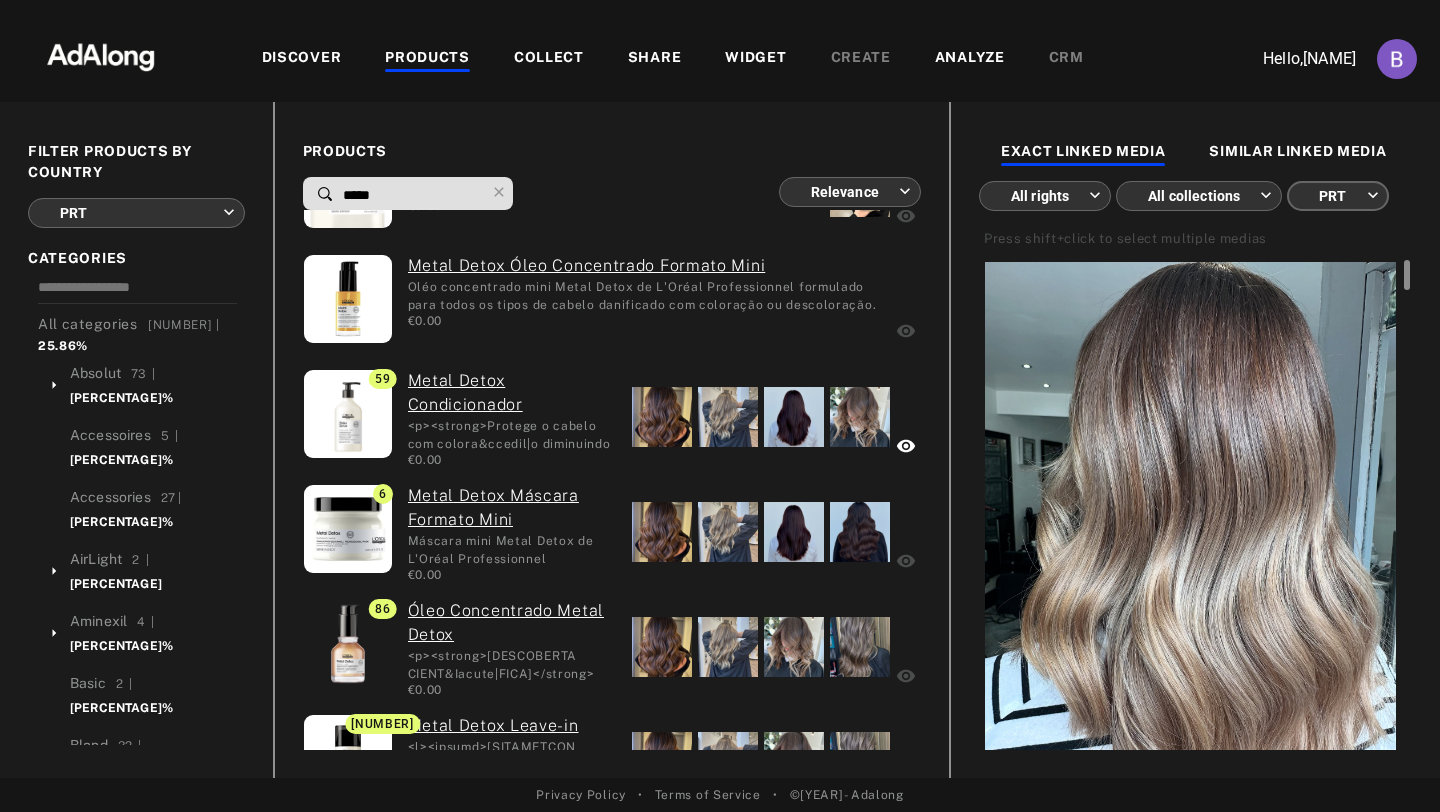 drag, startPoint x: 1409, startPoint y: 630, endPoint x: 1439, endPoint y: 57, distance: 573.7848 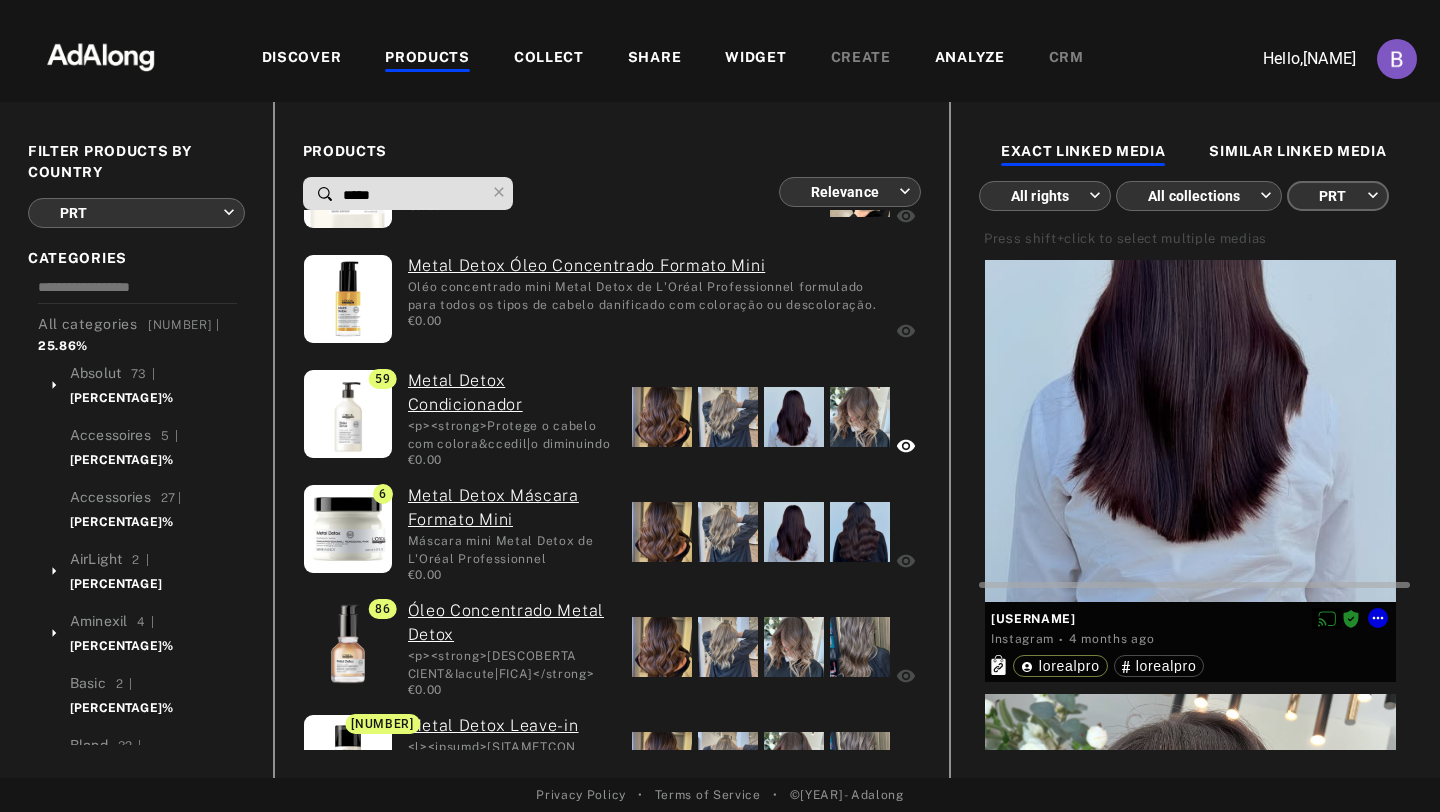 scroll, scrollTop: 3749, scrollLeft: 0, axis: vertical 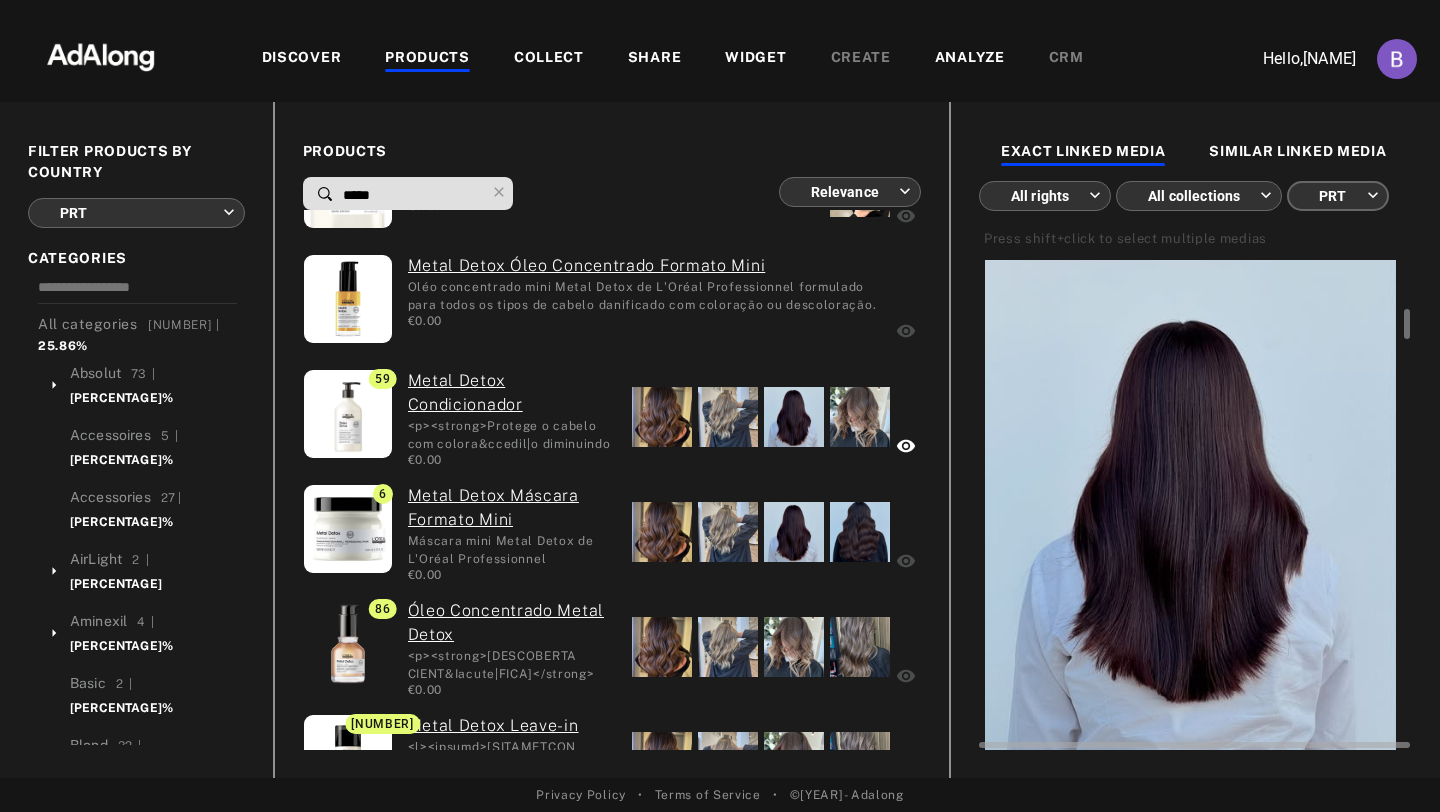 click at bounding box center (1190, 505) 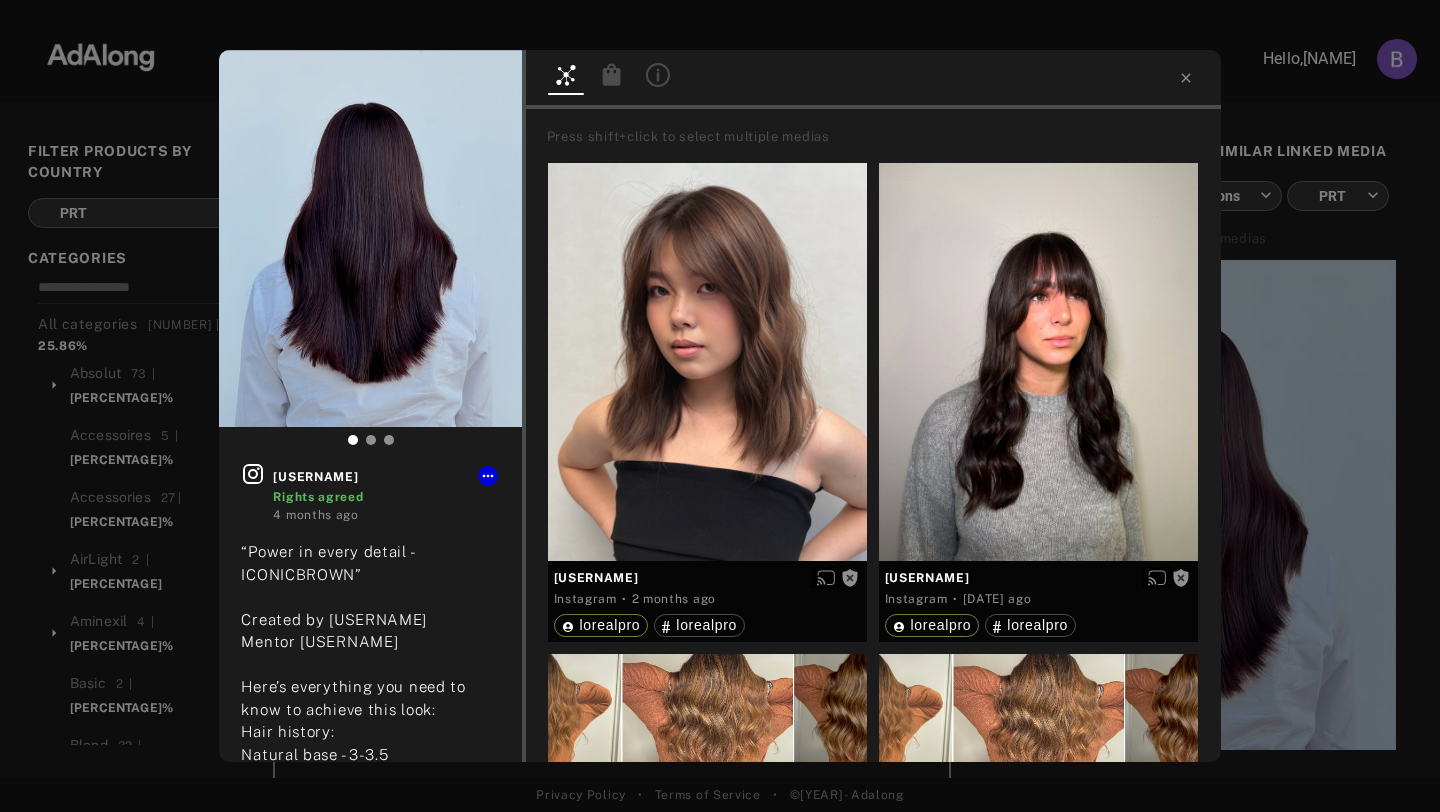 click 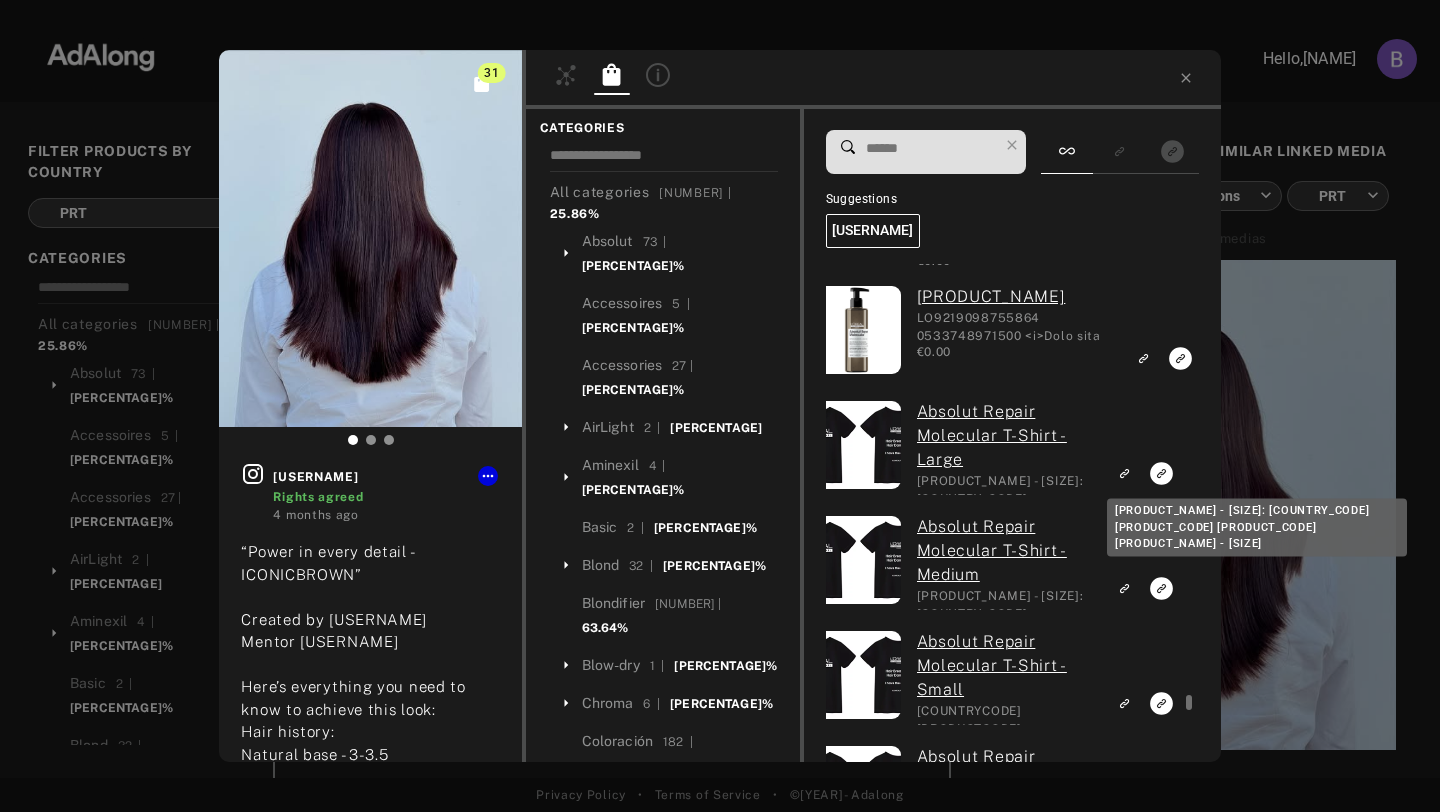 scroll, scrollTop: 13358, scrollLeft: 14, axis: both 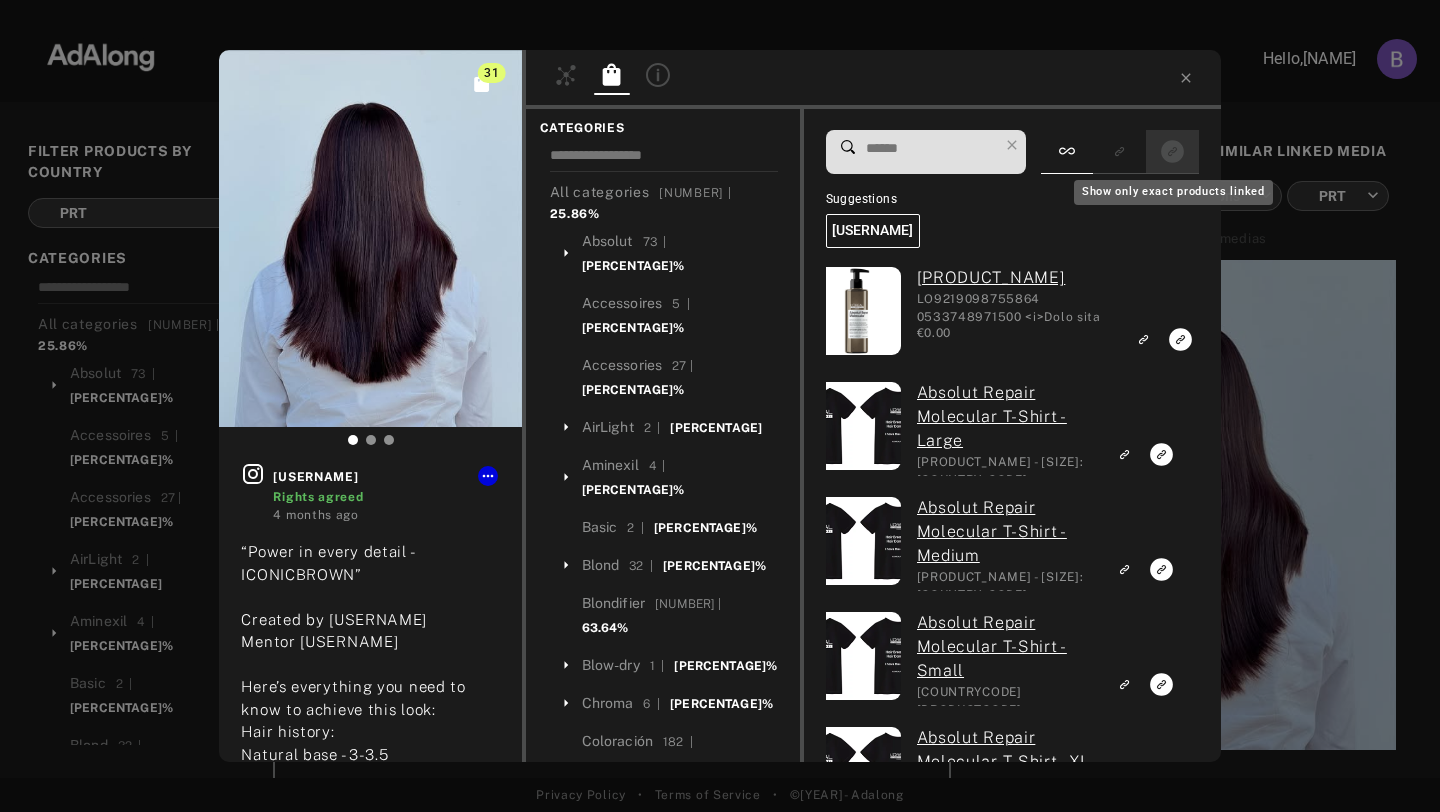 click 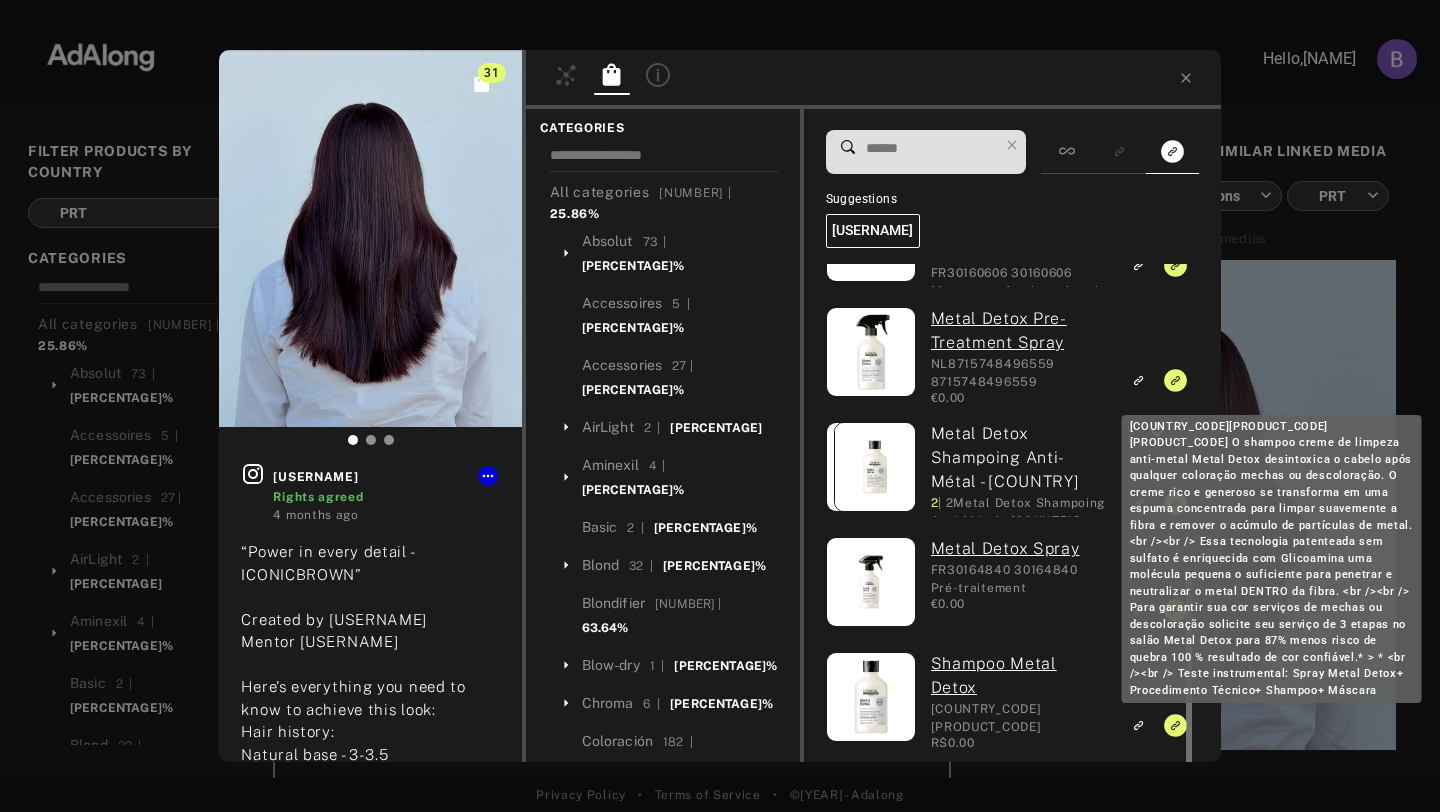 scroll, scrollTop: 788, scrollLeft: 0, axis: vertical 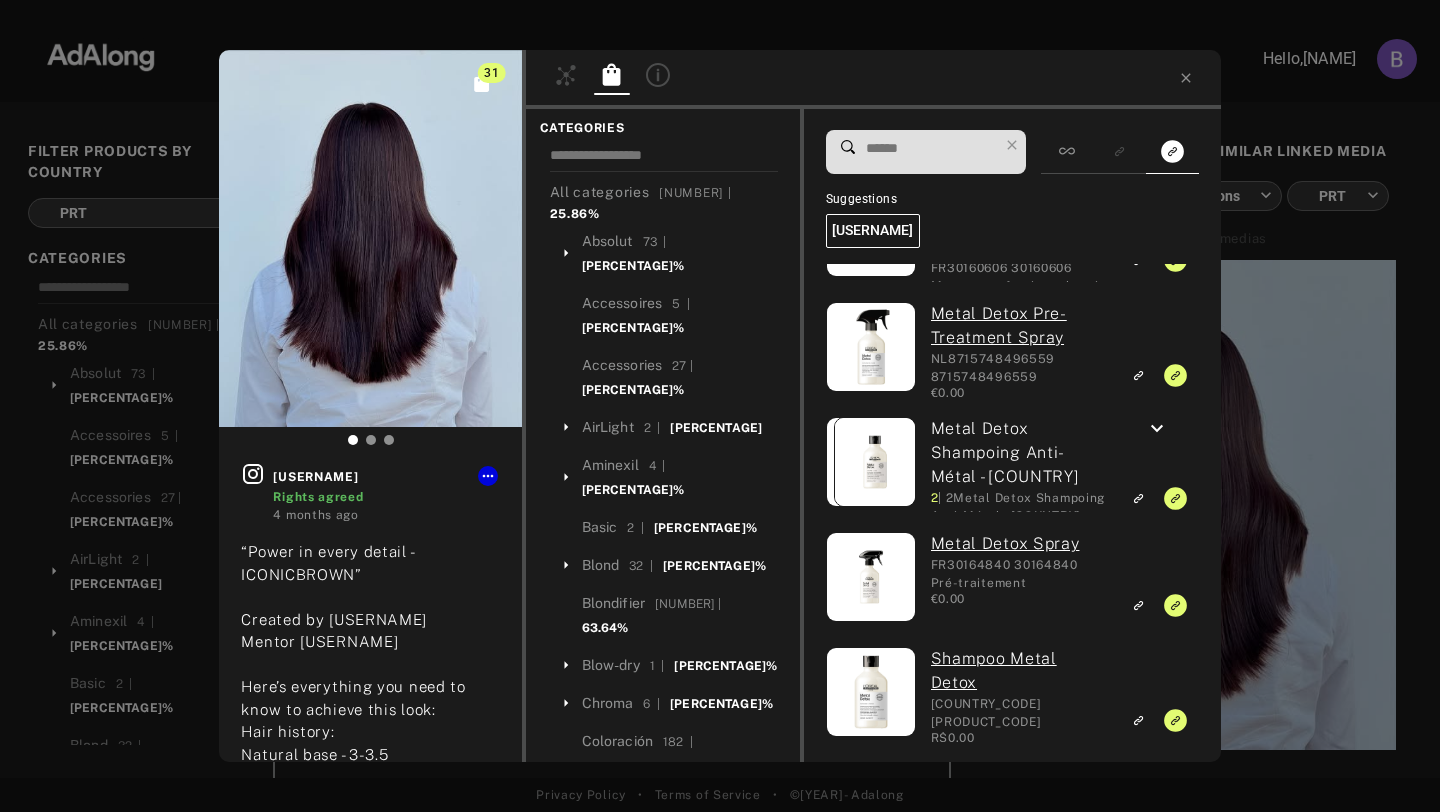 click on "[TIME_AGO] “Power in every detail - ICONIC BROWN” Created by [USERNAME] Mentor [USERNAME] Here’s everything you need to know to achieve this look: Hair history: Natural base - 3-3.5 Previous color - virgin hair Read the tailor-made recipe below: Step 1: Metal Dx pre-treatment spray Step 2: Babylight with 12.5 + 20vol Step 3: Length - Global with 5.52 + 20vol Step 4: Metal Dx Shampoo Step 5. Metal Dx Mask Step 6: Vitamino Acidic sealer Step 7: Rinse Step 8: Pre-styling Tecni ART liss control cream, and constructur. Step 9: Blow dry Step 10: Finish with 6 fix and Liss control + serum. #IconicBrowns #TitanBrownsIndia #LorealproBrowns #LorealProfIndia #lorealpro #lorealprofnorth2 #haireducationbyloreal #ldhlp [USERNAME] [USERNAME] [USERNAME] [USERNAME] [USERNAME] [USERNAME] [USERNAME] [USERNAME] CATEGORIES All categories 2673 | 25.86% Absolut 73 | 73.33% Accessoires 5 | 0% Accessories 0%" at bounding box center (720, 406) 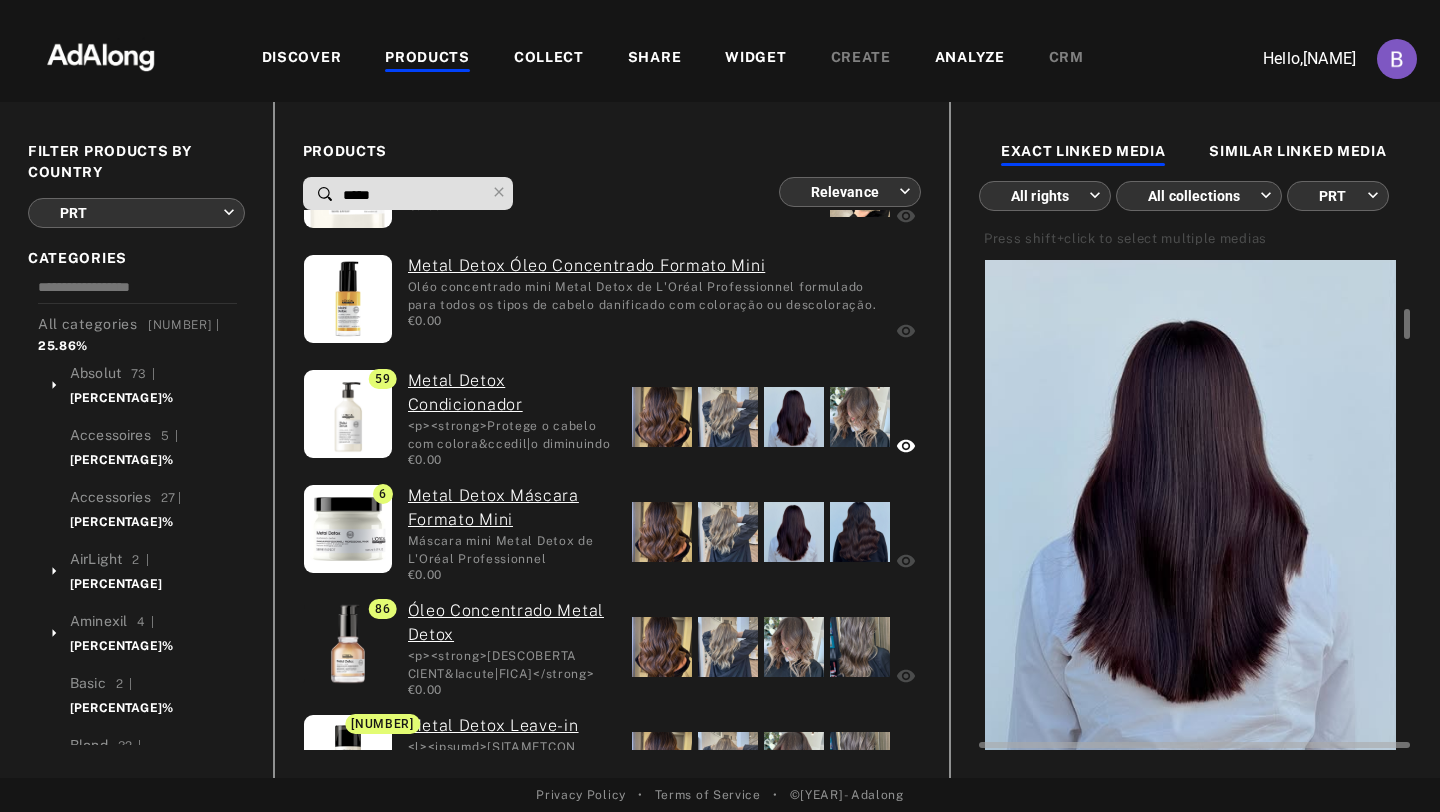 click at bounding box center [1190, 505] 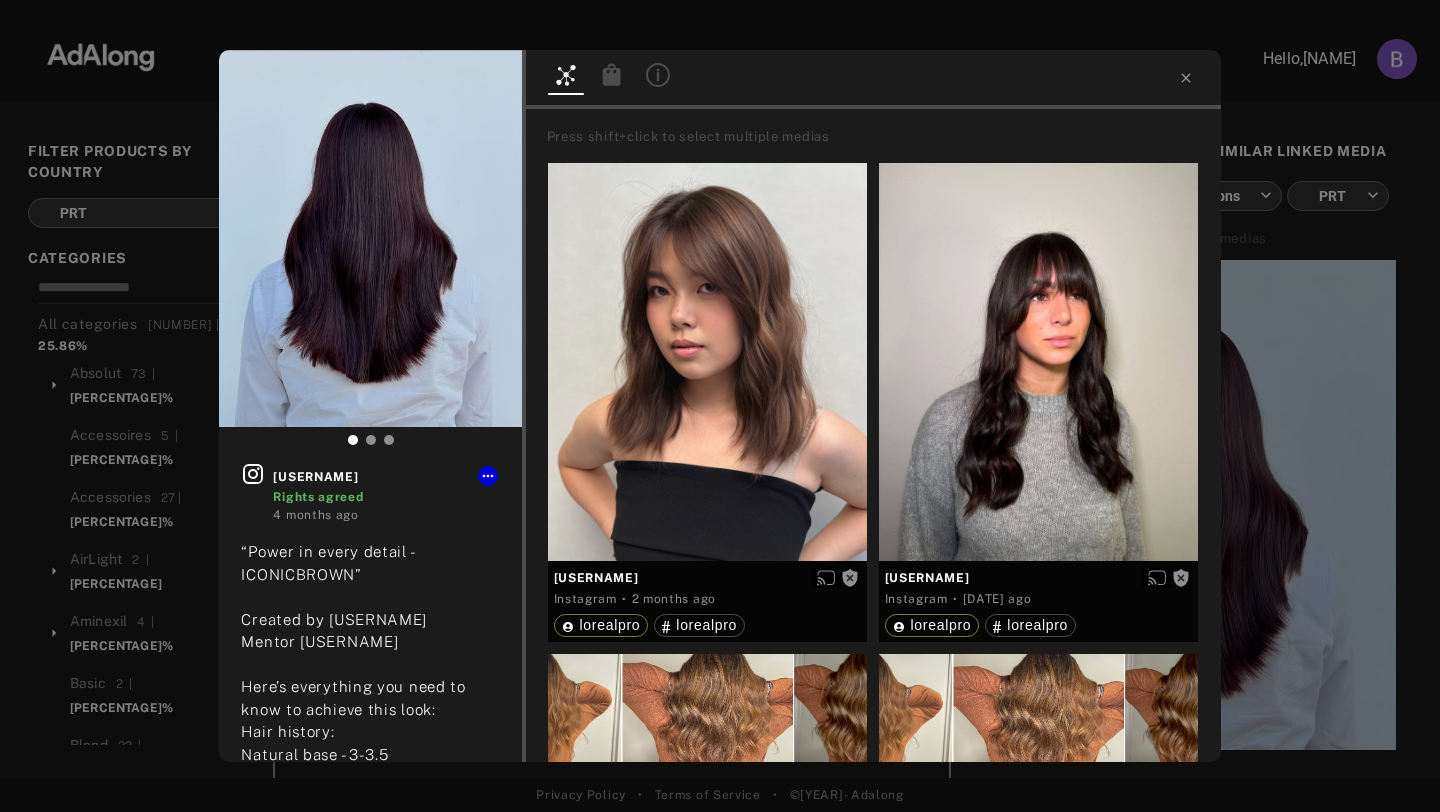 click 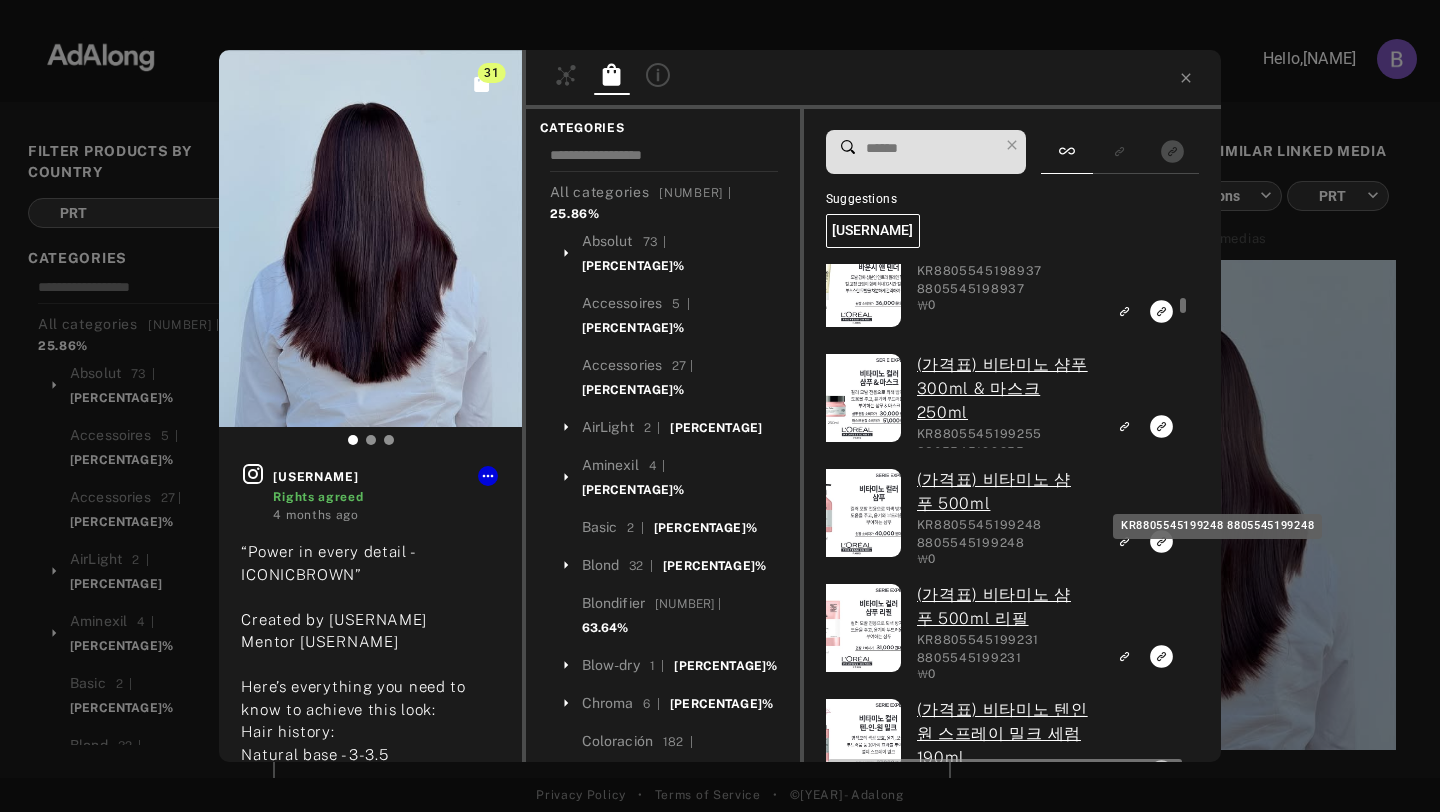 scroll, scrollTop: 993, scrollLeft: 0, axis: vertical 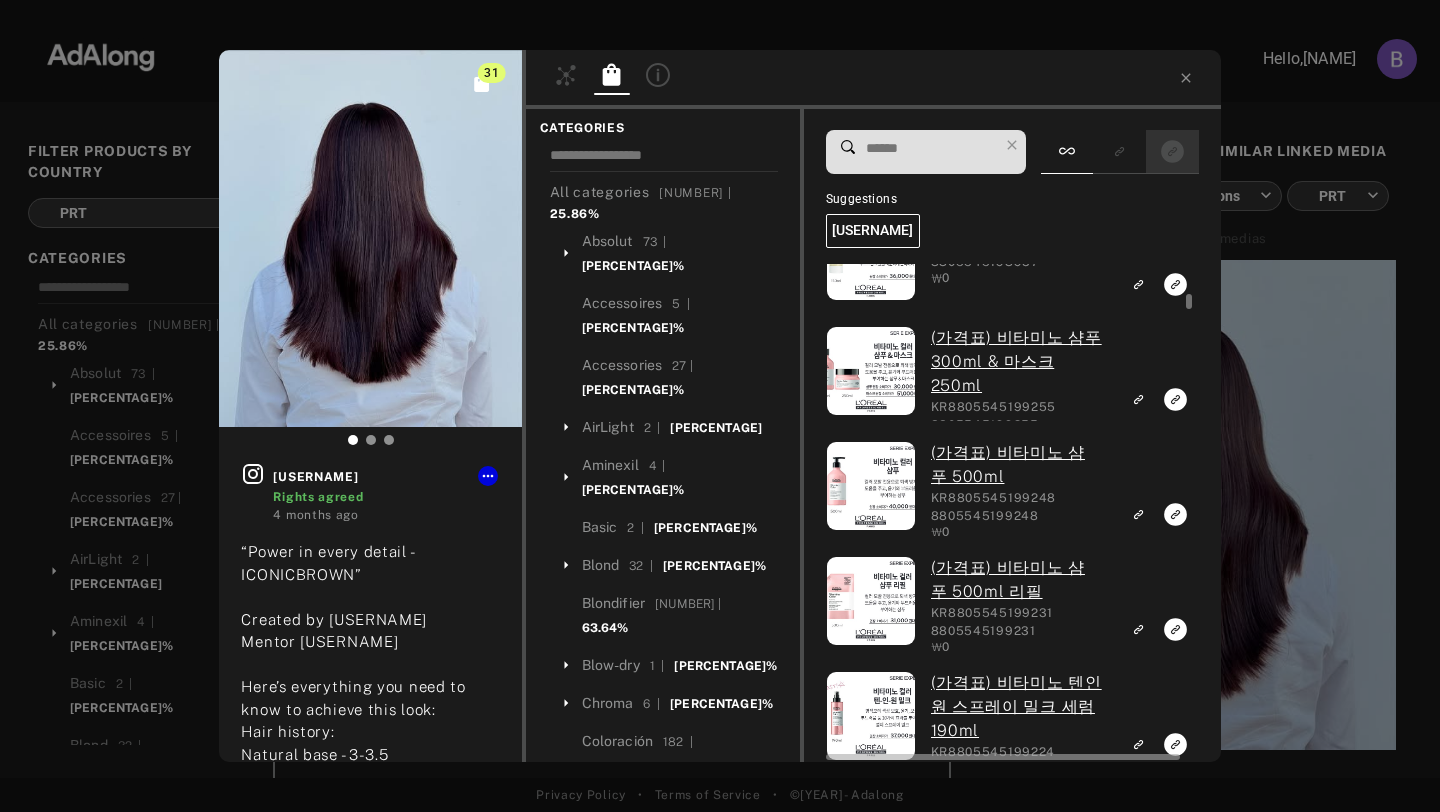 click at bounding box center (1172, 151) 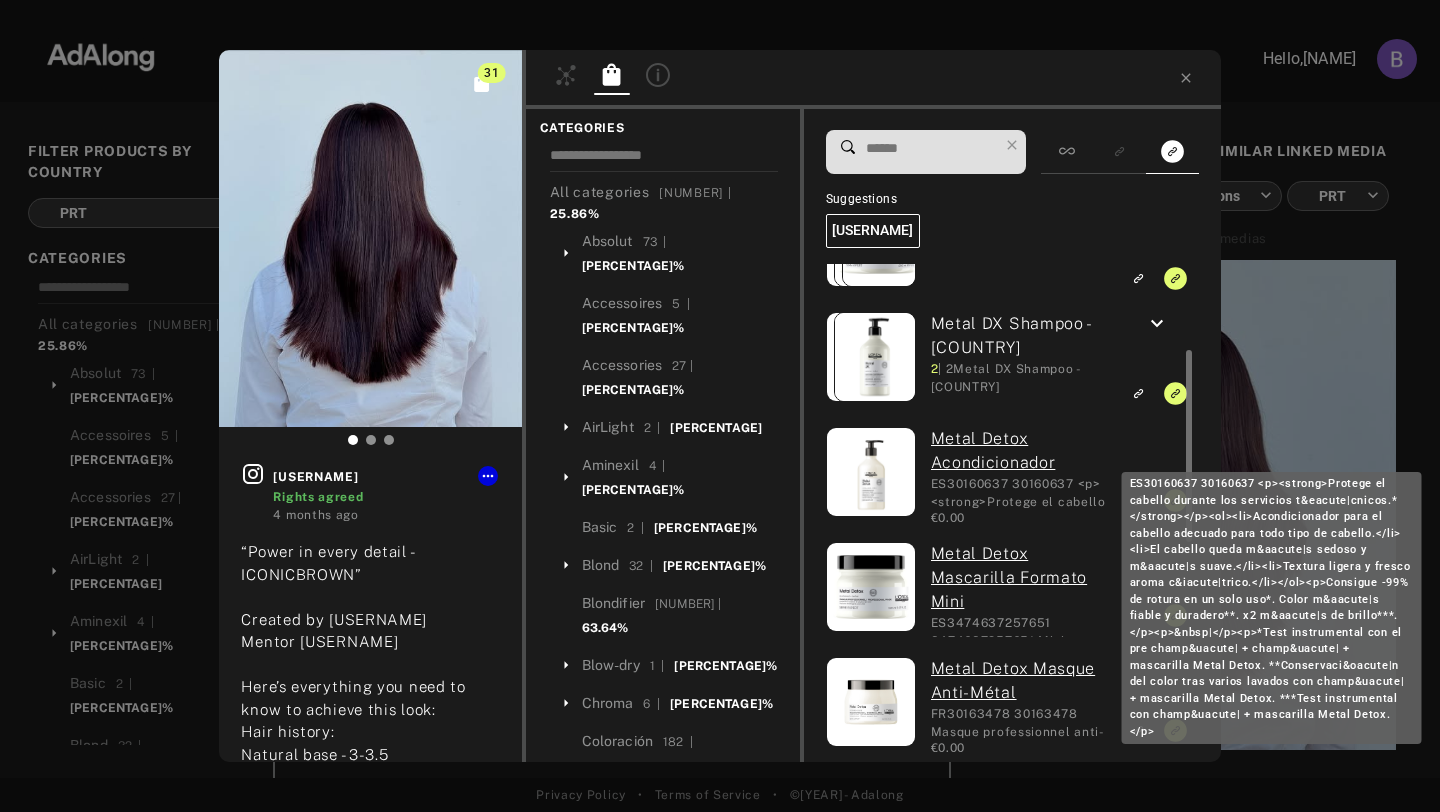 scroll, scrollTop: 201, scrollLeft: 0, axis: vertical 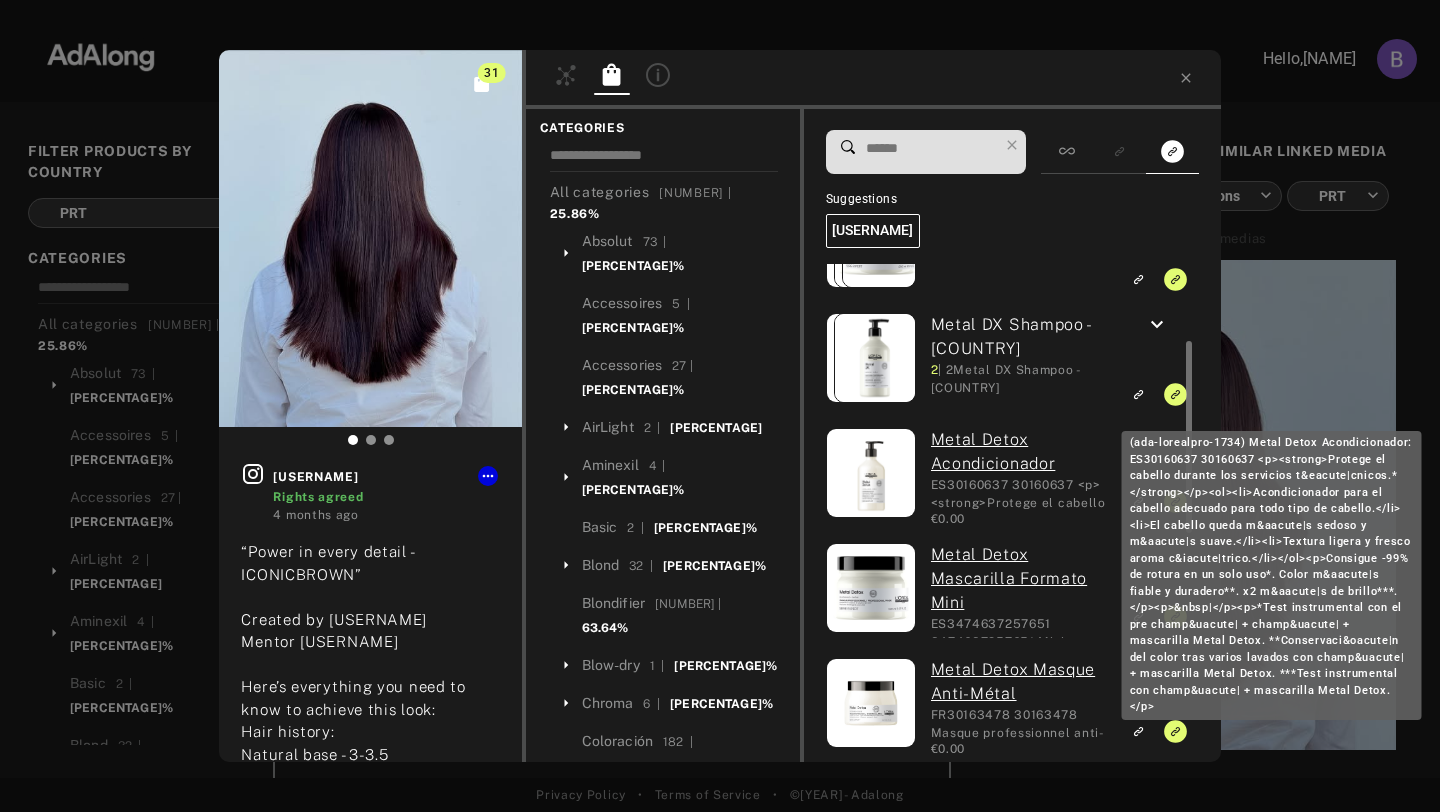 type 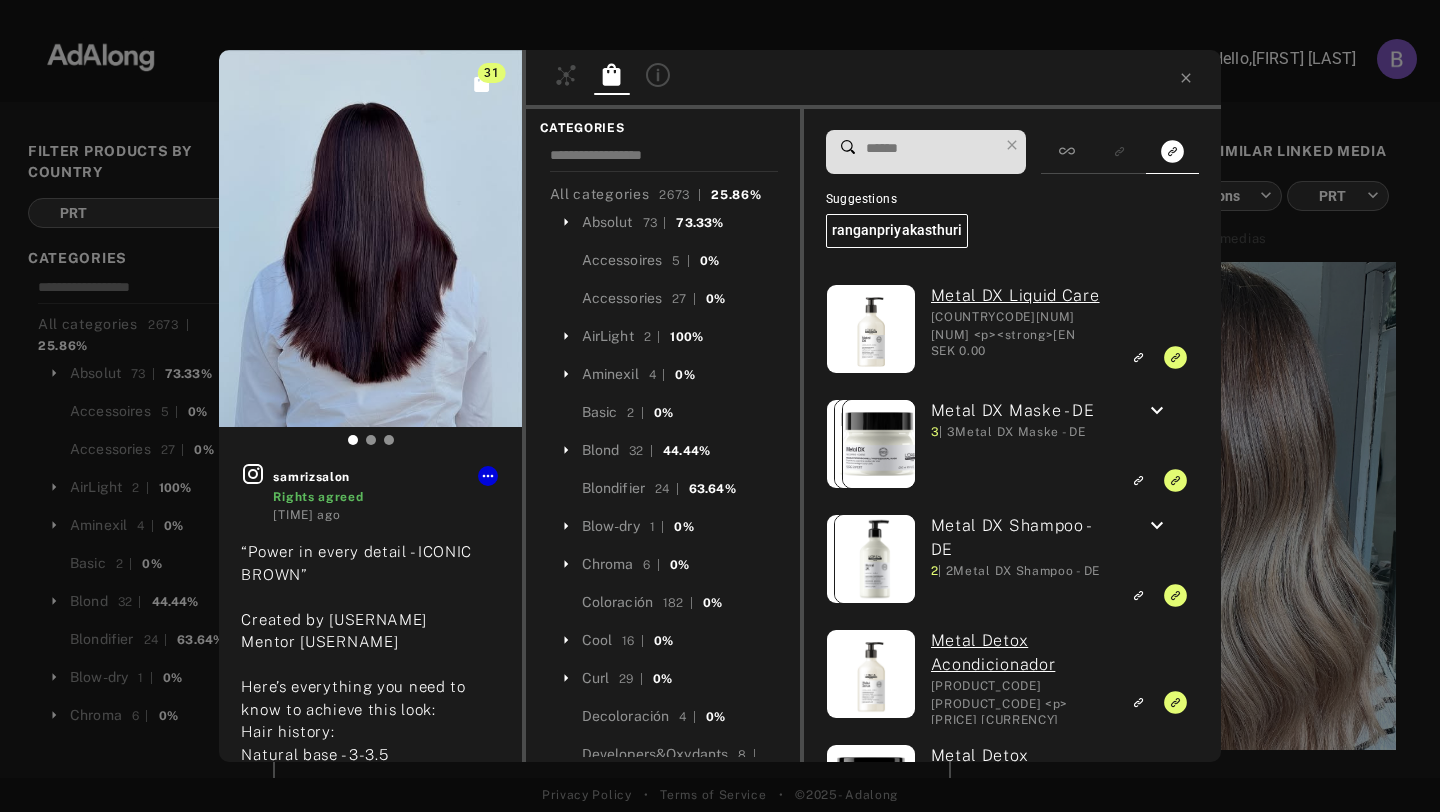 scroll, scrollTop: 0, scrollLeft: 0, axis: both 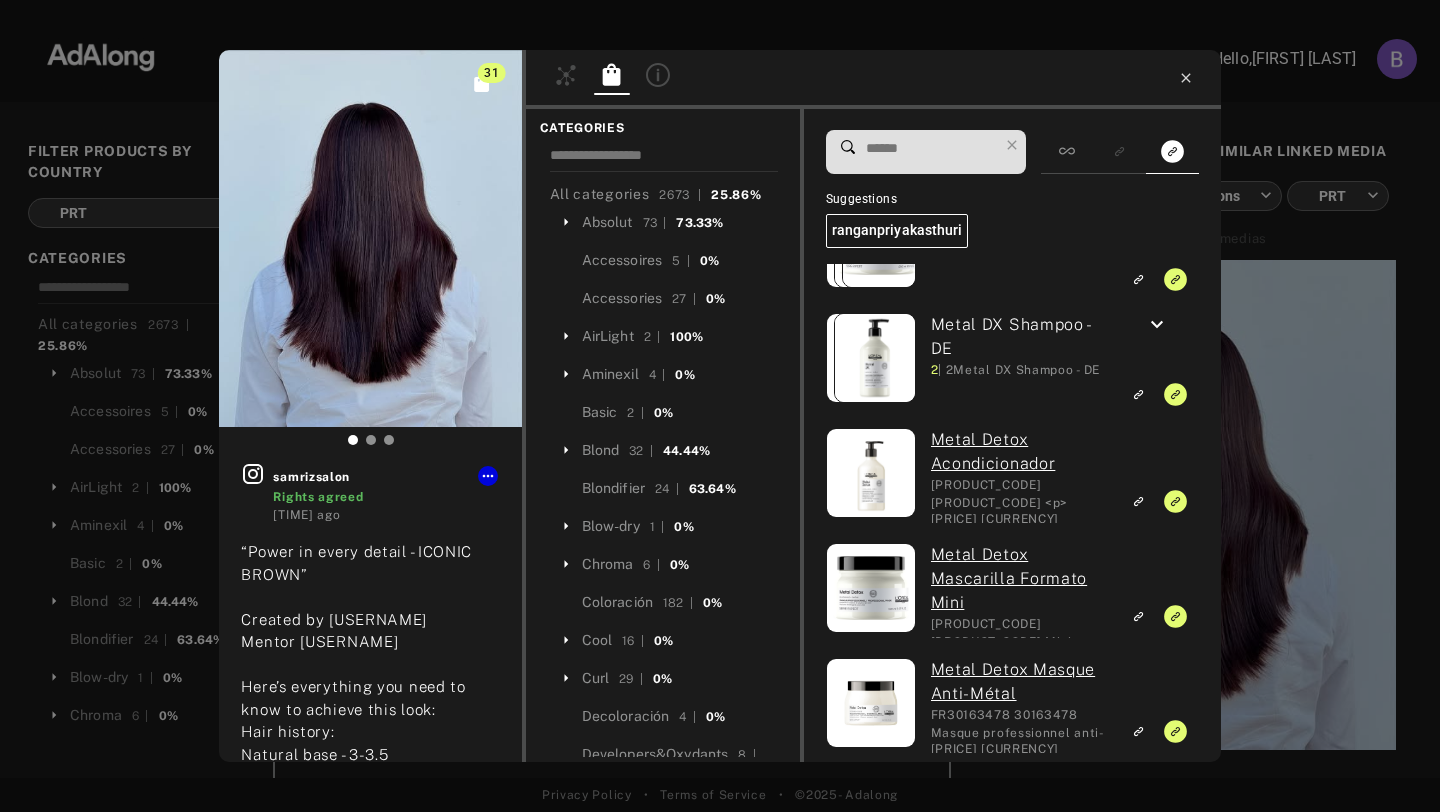 click 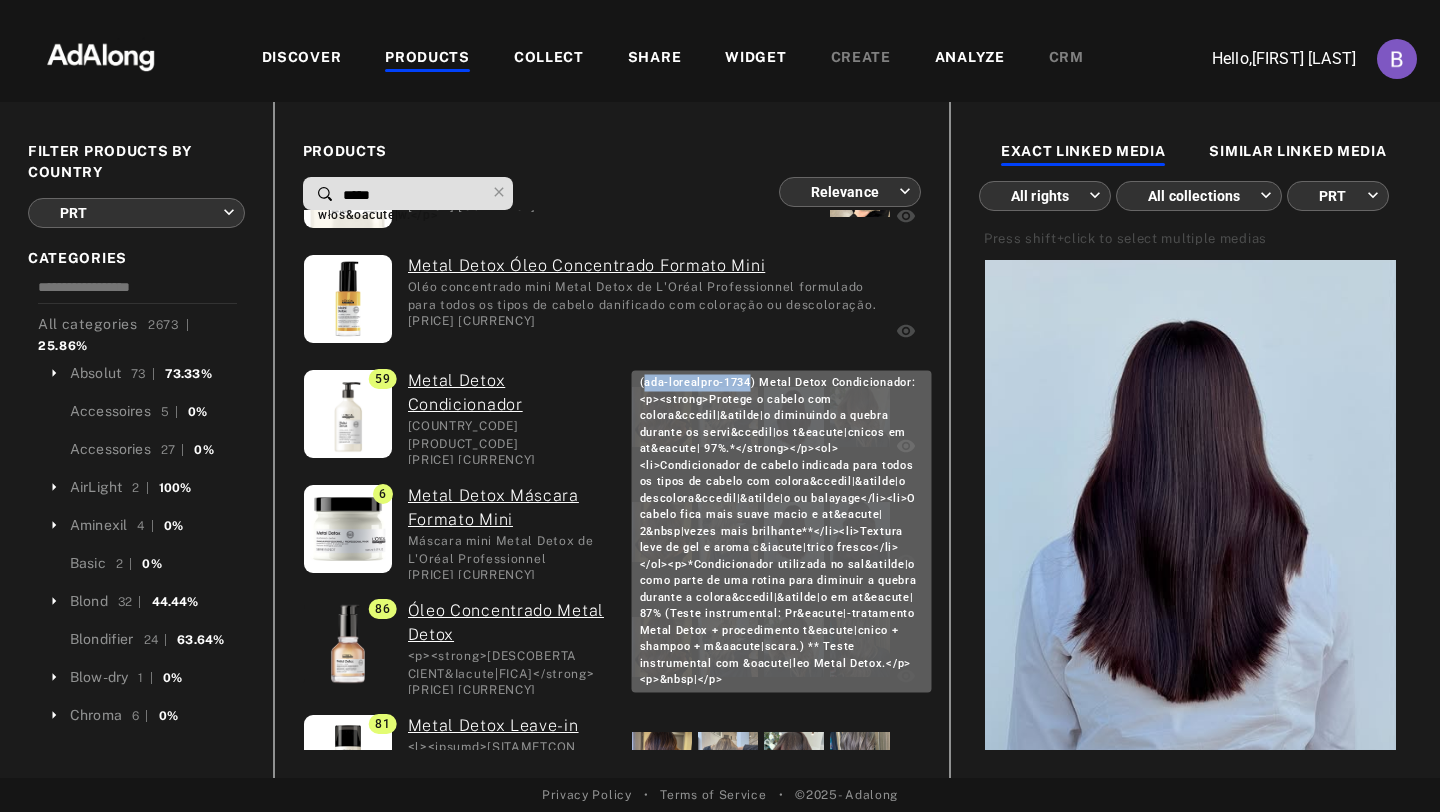 drag, startPoint x: 643, startPoint y: 387, endPoint x: 748, endPoint y: 376, distance: 105.574615 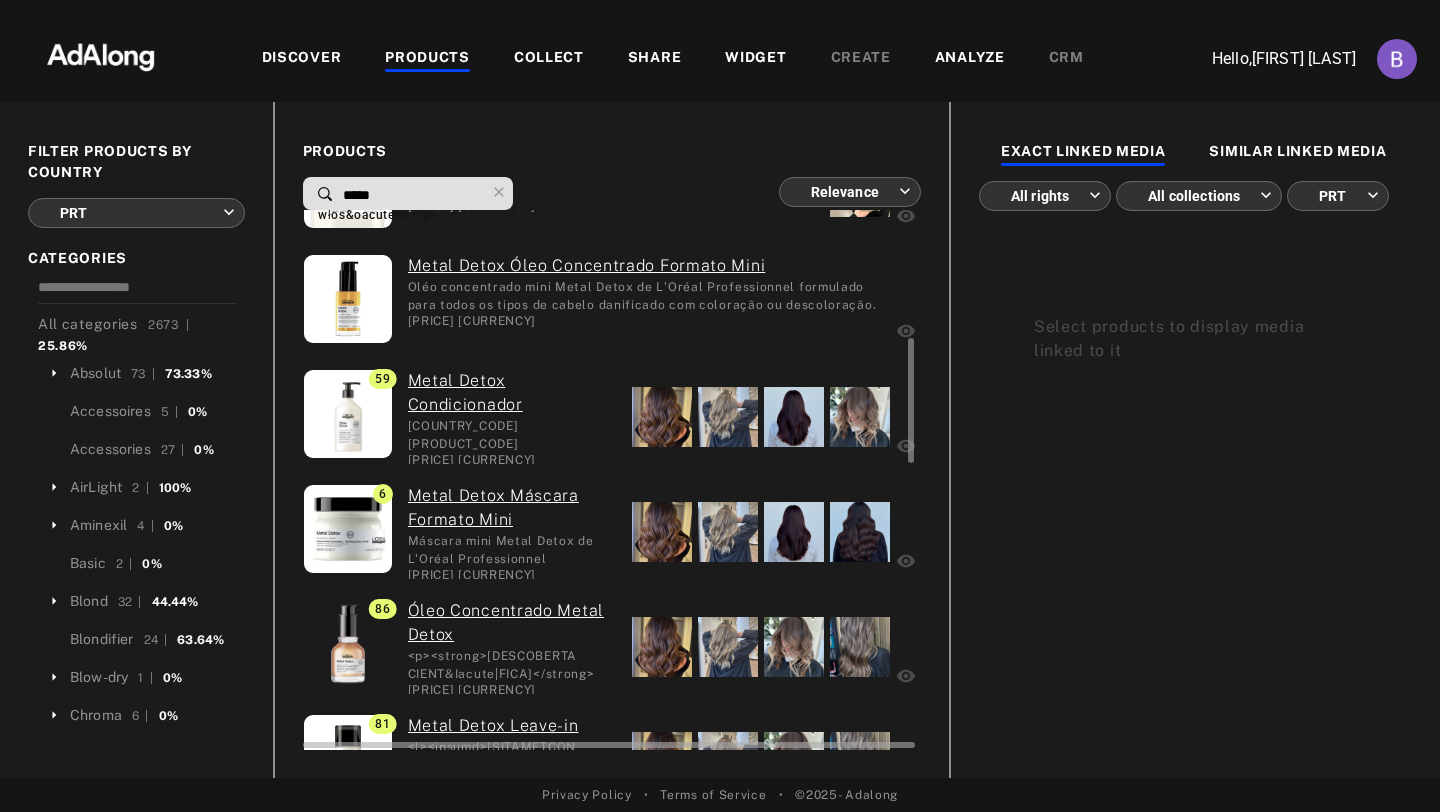 click on "<p><strong>Protege o cabelo com colora&ccedil|o  diminuindo a quebra durante os servi&ccedil|os t&eacute|cnicos em at&eacute| 97%.*</strong></p><ol><li>Condicionador de cabelo indicada para todos os tipos de cabelo com colora&ccedil|o  descolora&ccedil|o ou balayage</li><li>O cabelo fica mais suave  macio e at&eacute| 2&nbsp|vezes mais brilhante**</li><li>Textura leve de gel e aroma c&iacute|trico fresco</li></ol><p>*Condicionador utilizada no sal&atilde|o como parte de uma rotina para diminuir a quebra durante a colora&ccedil|o em at&eacute| 87% (Teste instrumental: Pr&eacute|-tratamento Metal Detox + procedimento t&eacute|cnico + shampoo + m&aacute|scara.) ** Teste instrumental com &oacute|leo Metal Detox.</p><p>&nbsp|</p>" at bounding box center [512, 434] 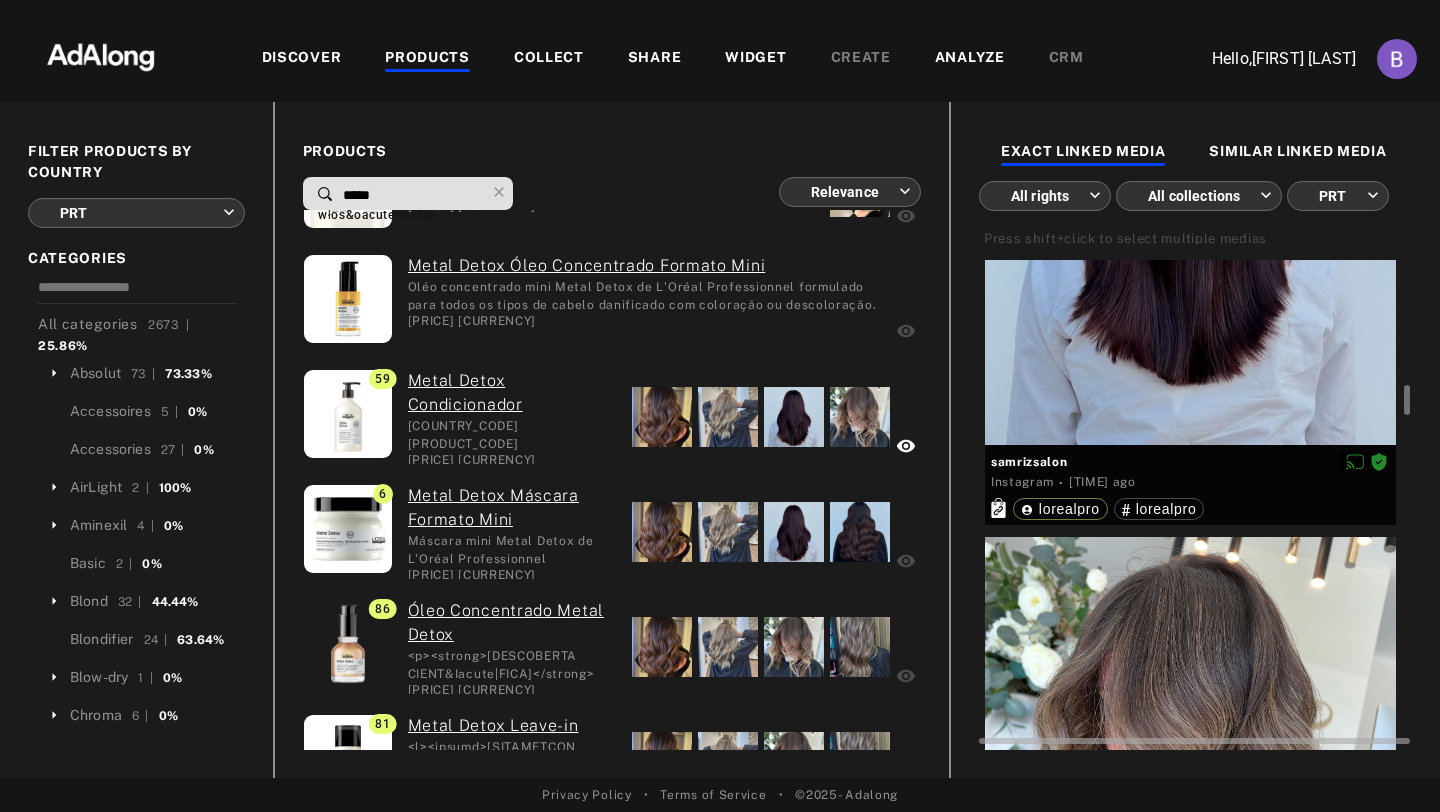 scroll, scrollTop: 4042, scrollLeft: 0, axis: vertical 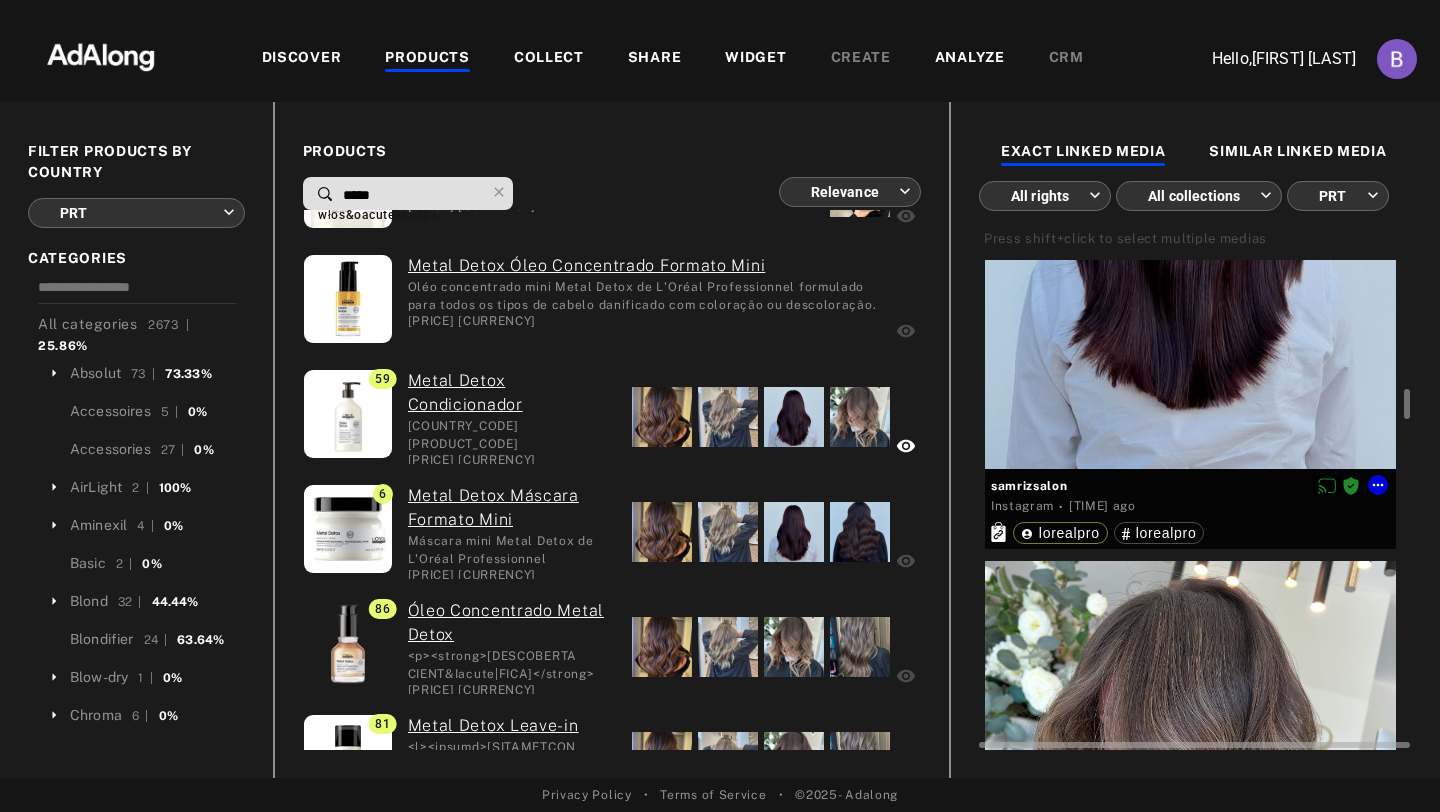 click at bounding box center [1190, 212] 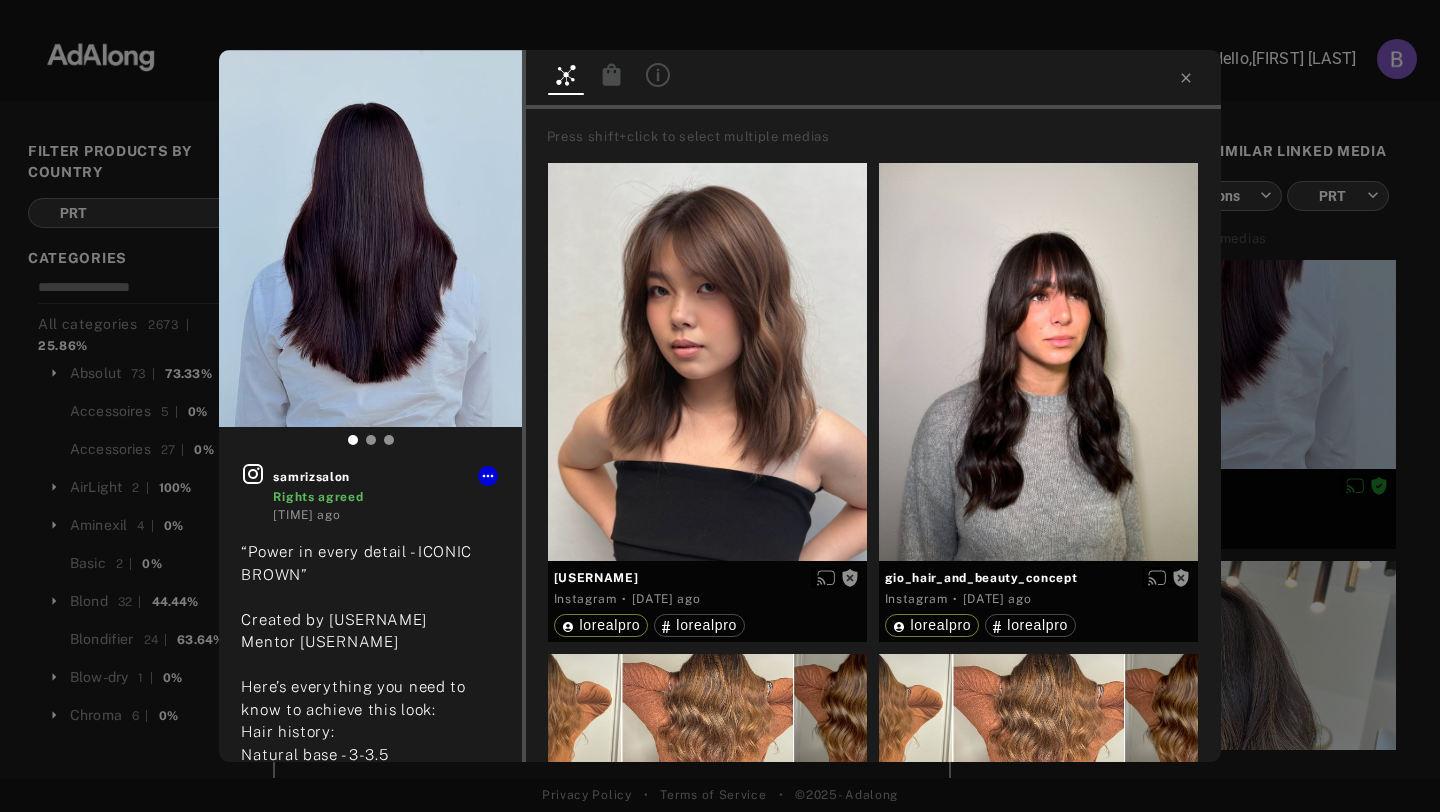 click 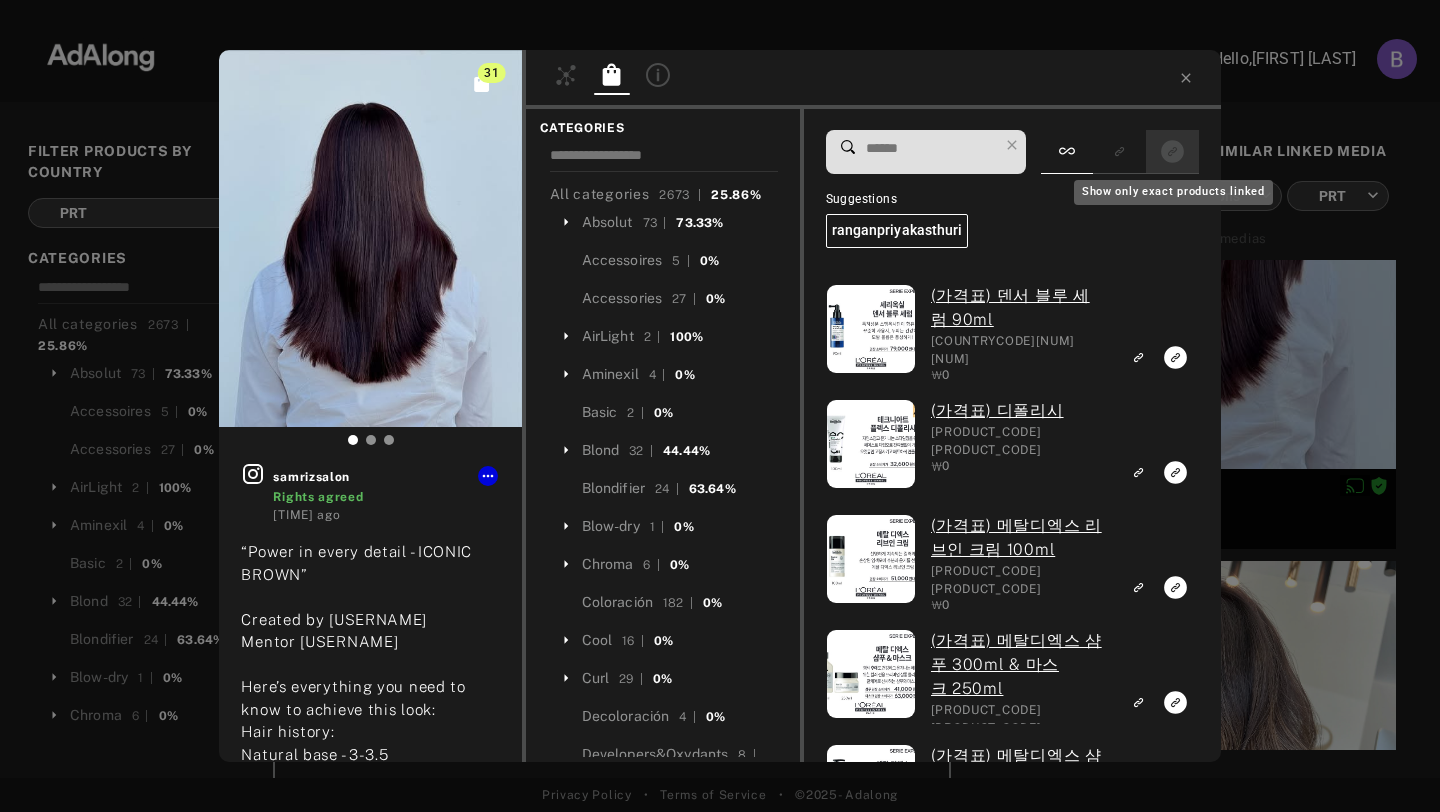 click 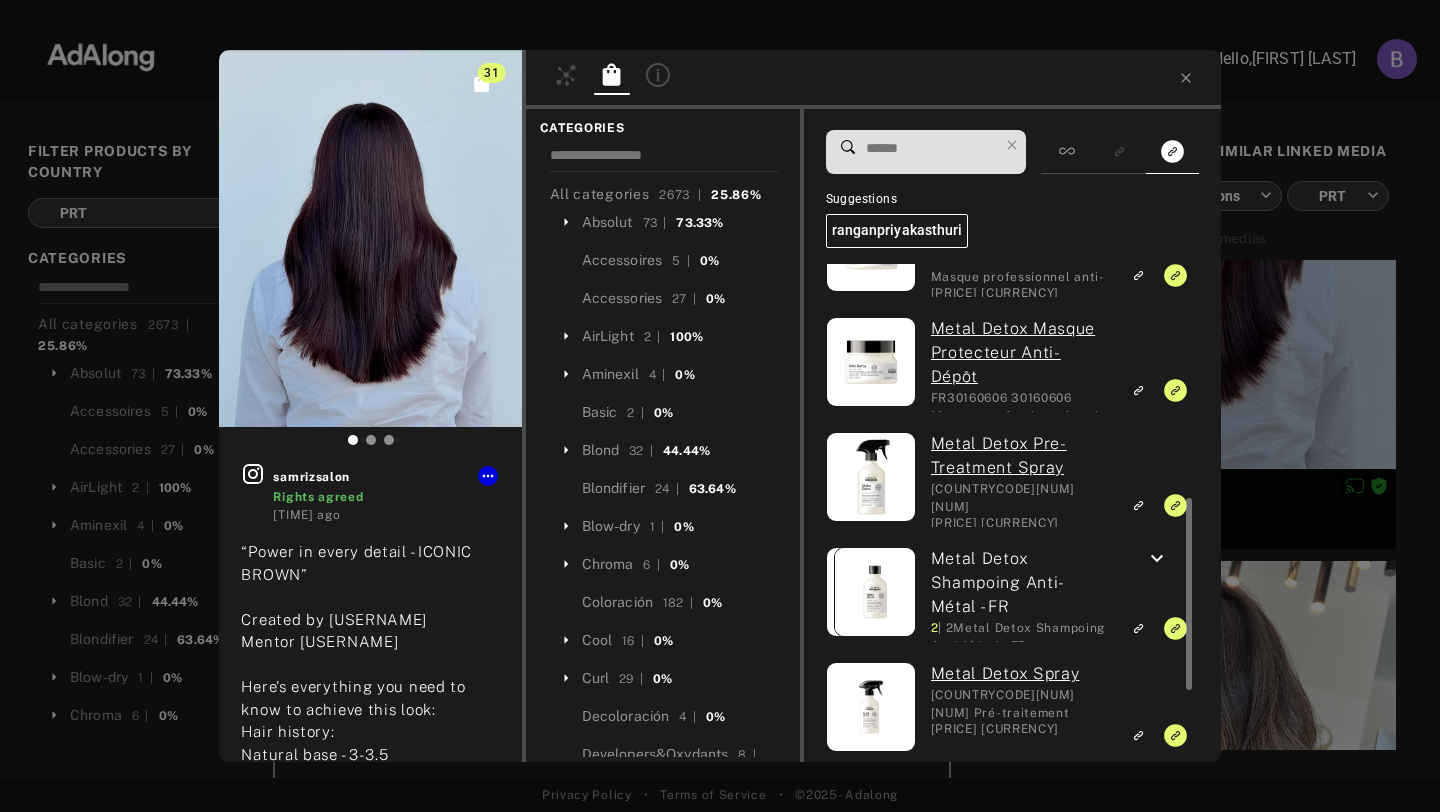 scroll, scrollTop: 640, scrollLeft: 0, axis: vertical 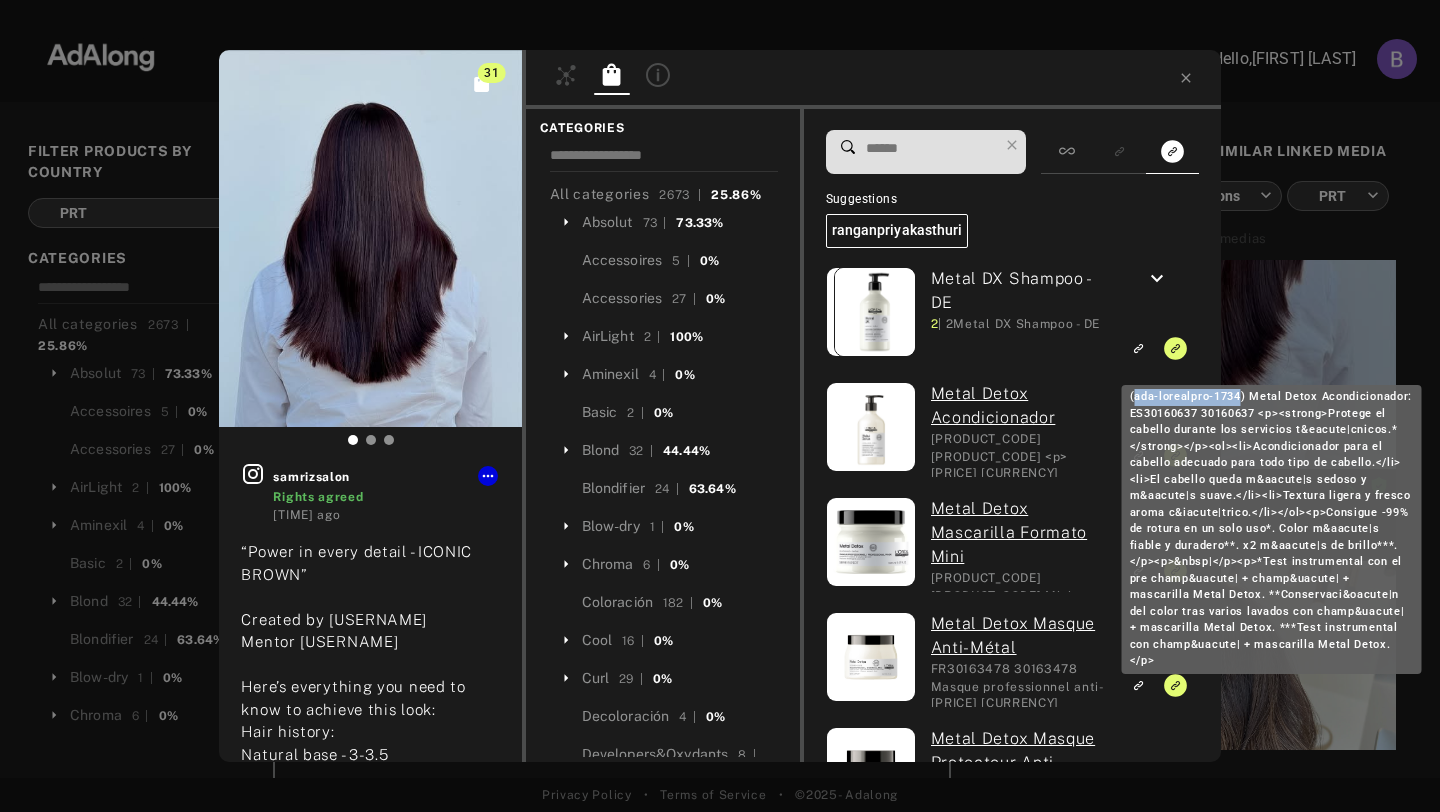 drag, startPoint x: 1239, startPoint y: 398, endPoint x: 1132, endPoint y: 400, distance: 107.01869 